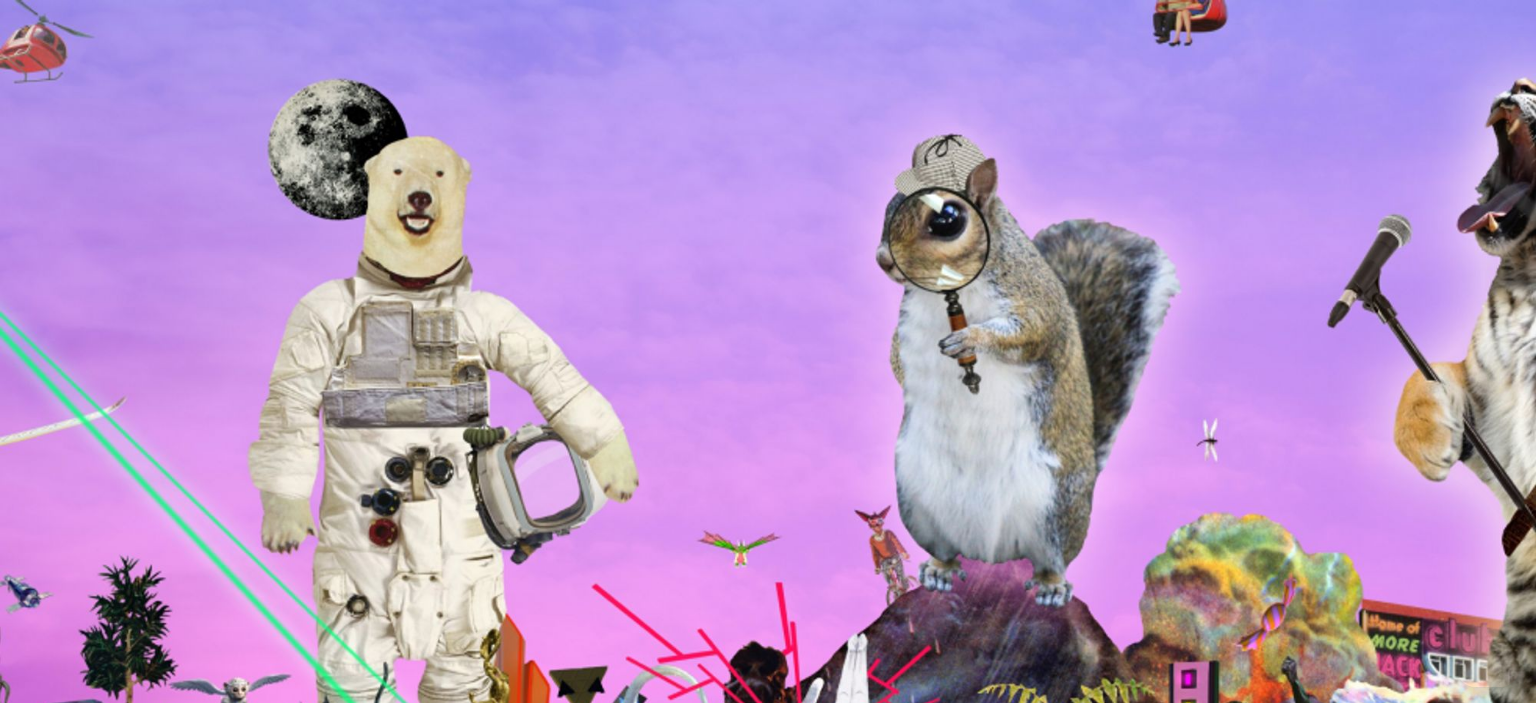 scroll, scrollTop: 0, scrollLeft: 0, axis: both 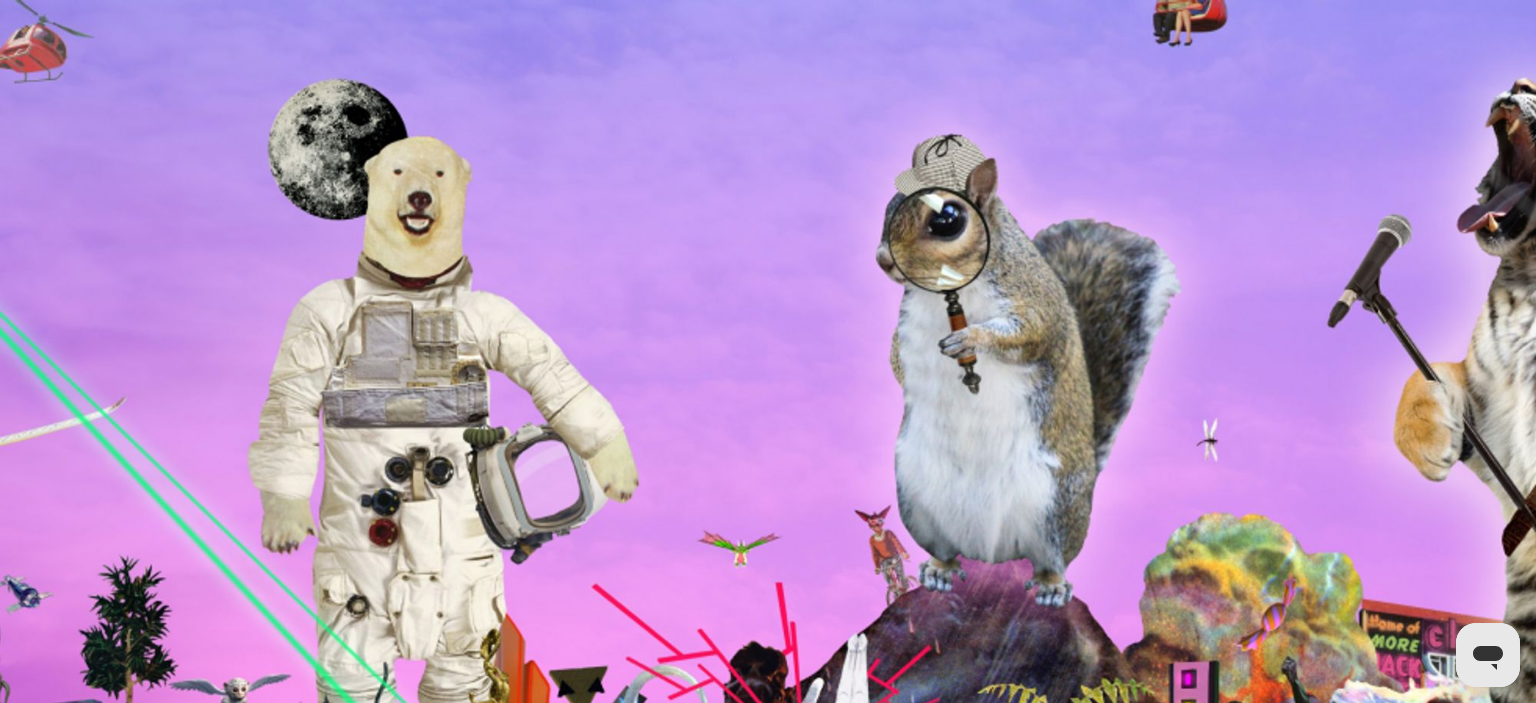 click on "Three Horseshoes Country Inn" at bounding box center [768, 19604] 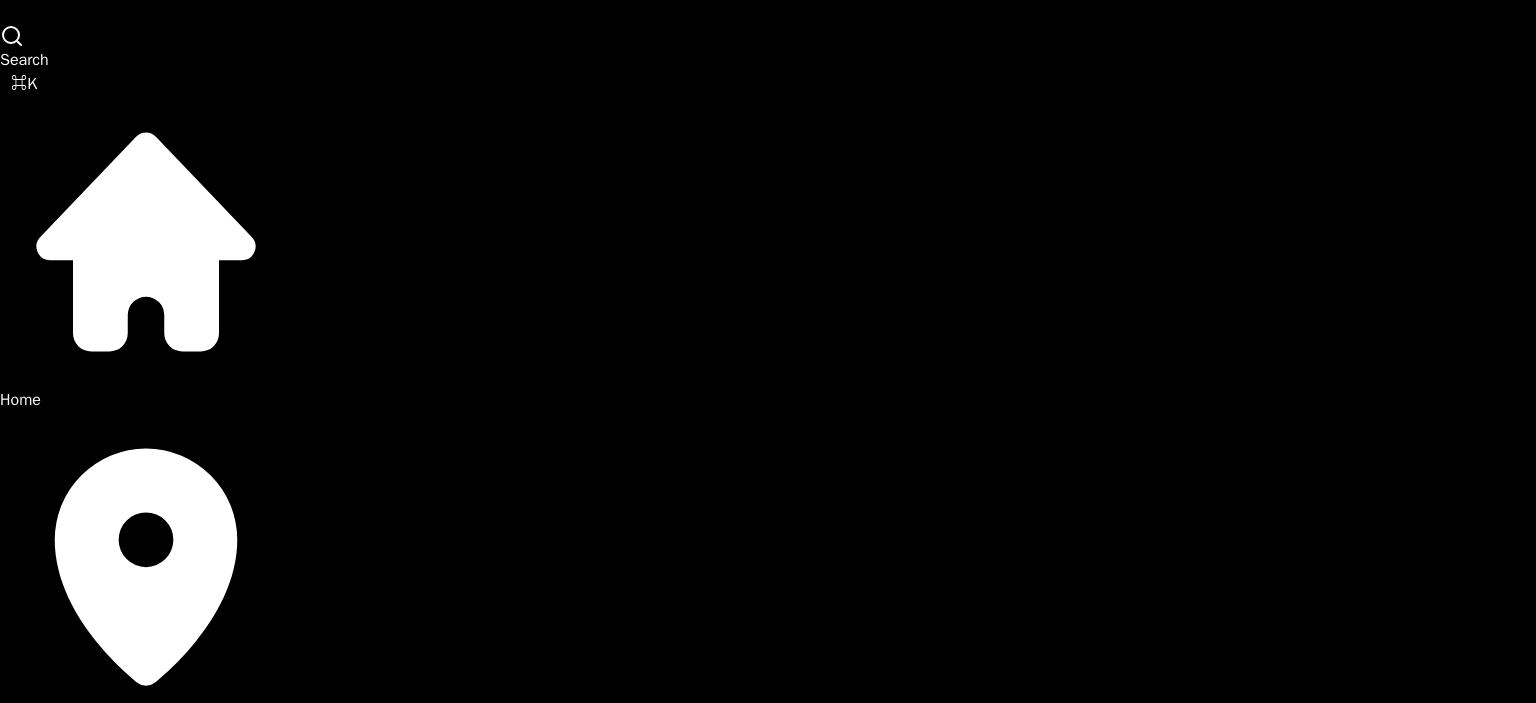 scroll, scrollTop: 263, scrollLeft: 0, axis: vertical 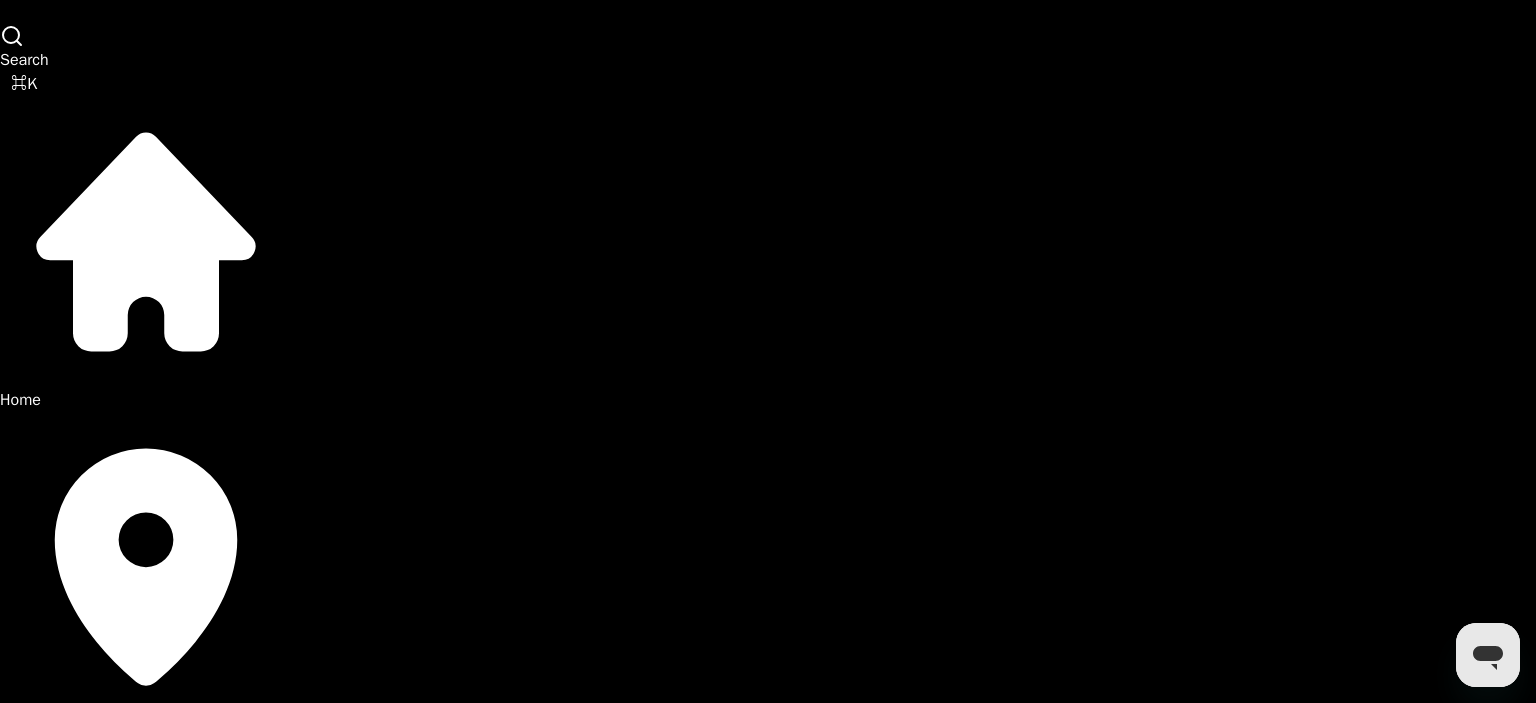 click on "Controller" at bounding box center (963, 4436) 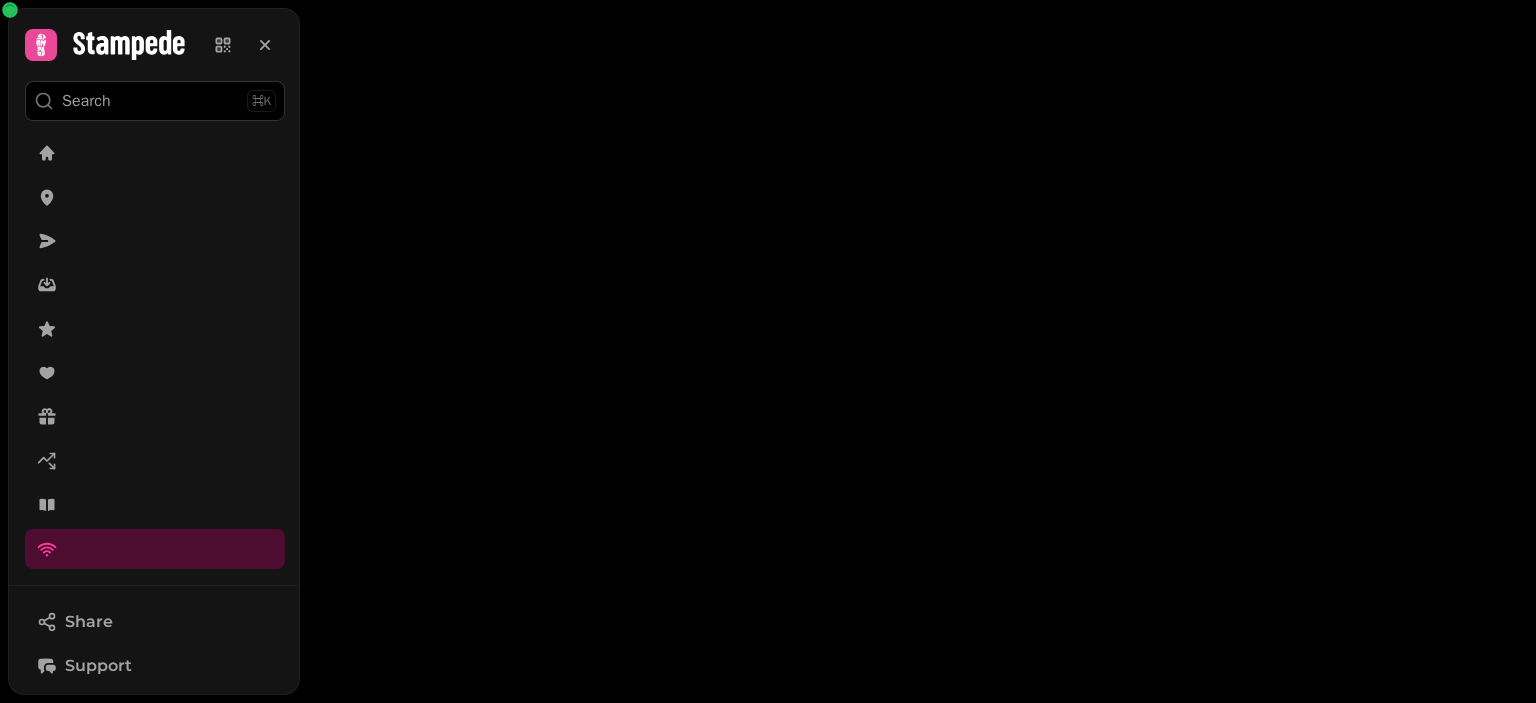 scroll, scrollTop: 0, scrollLeft: 0, axis: both 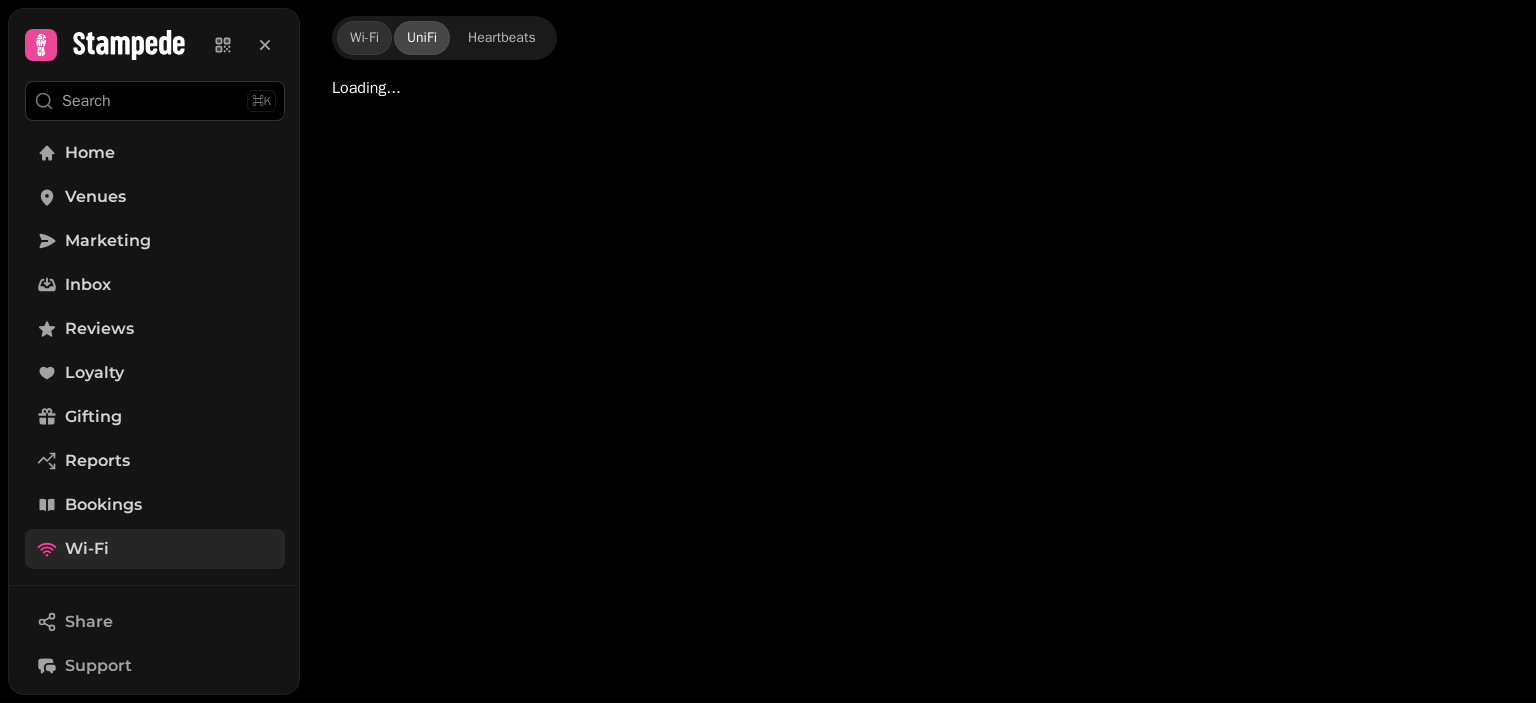 click on "Wi-Fi" at bounding box center [87, 549] 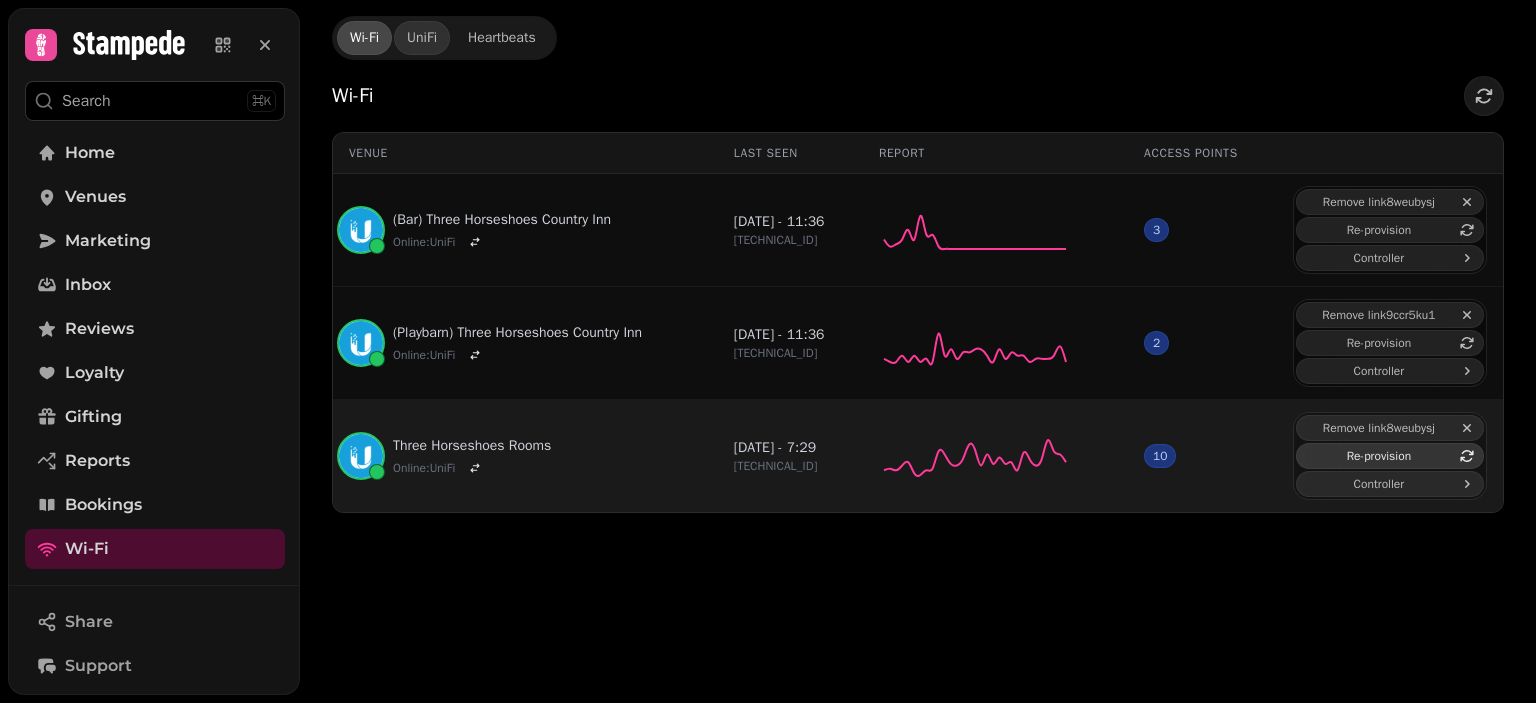 click on "Re-provision" at bounding box center [1379, 456] 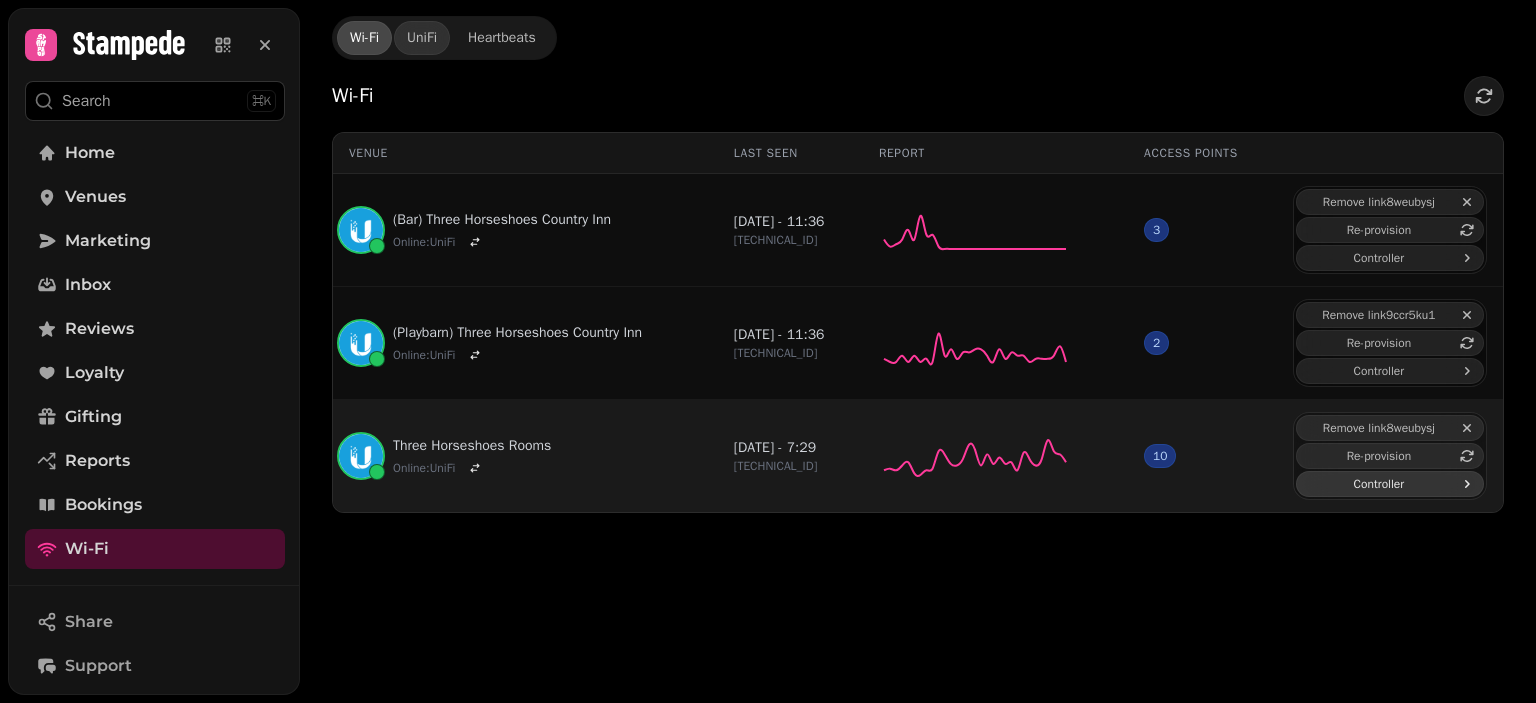 click on "Controller" at bounding box center (1379, 484) 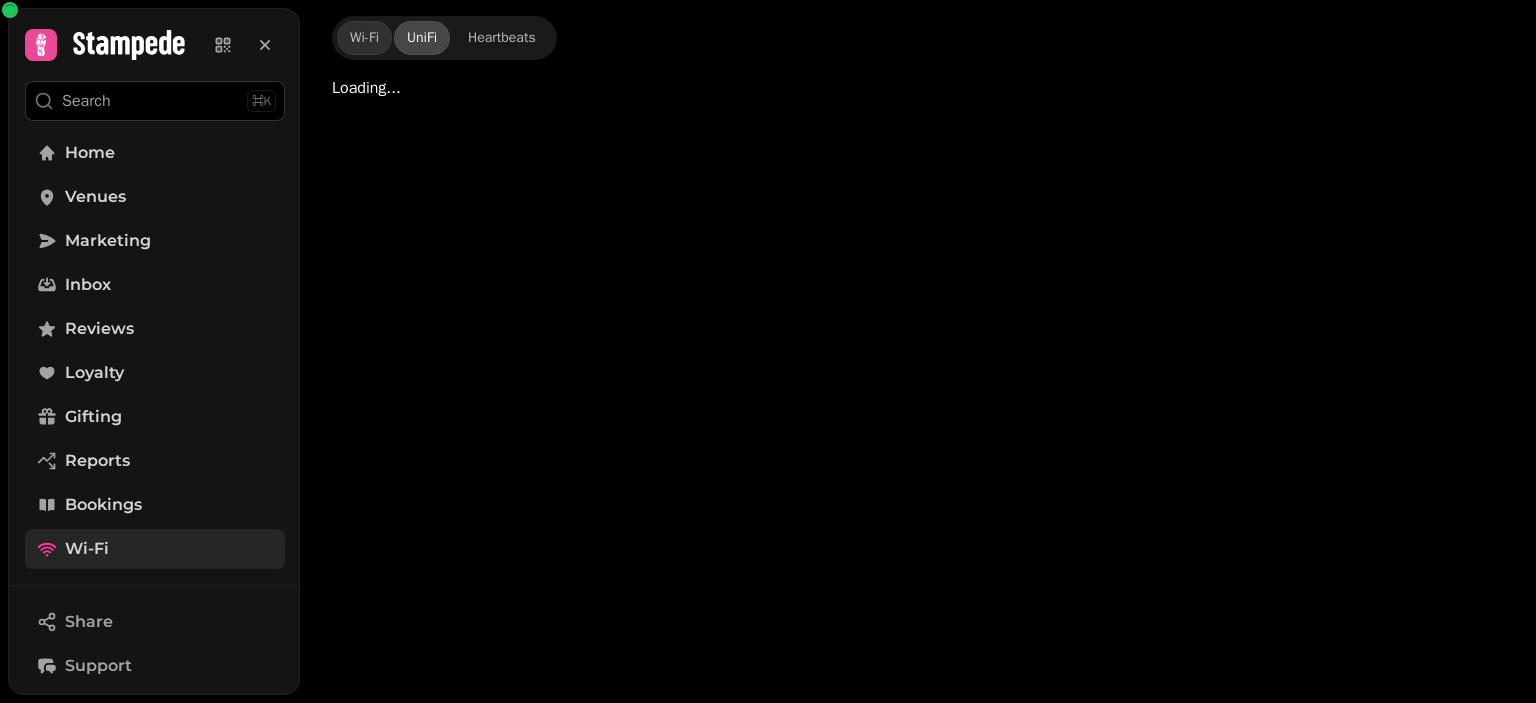 click on "Wi-Fi" at bounding box center (155, 549) 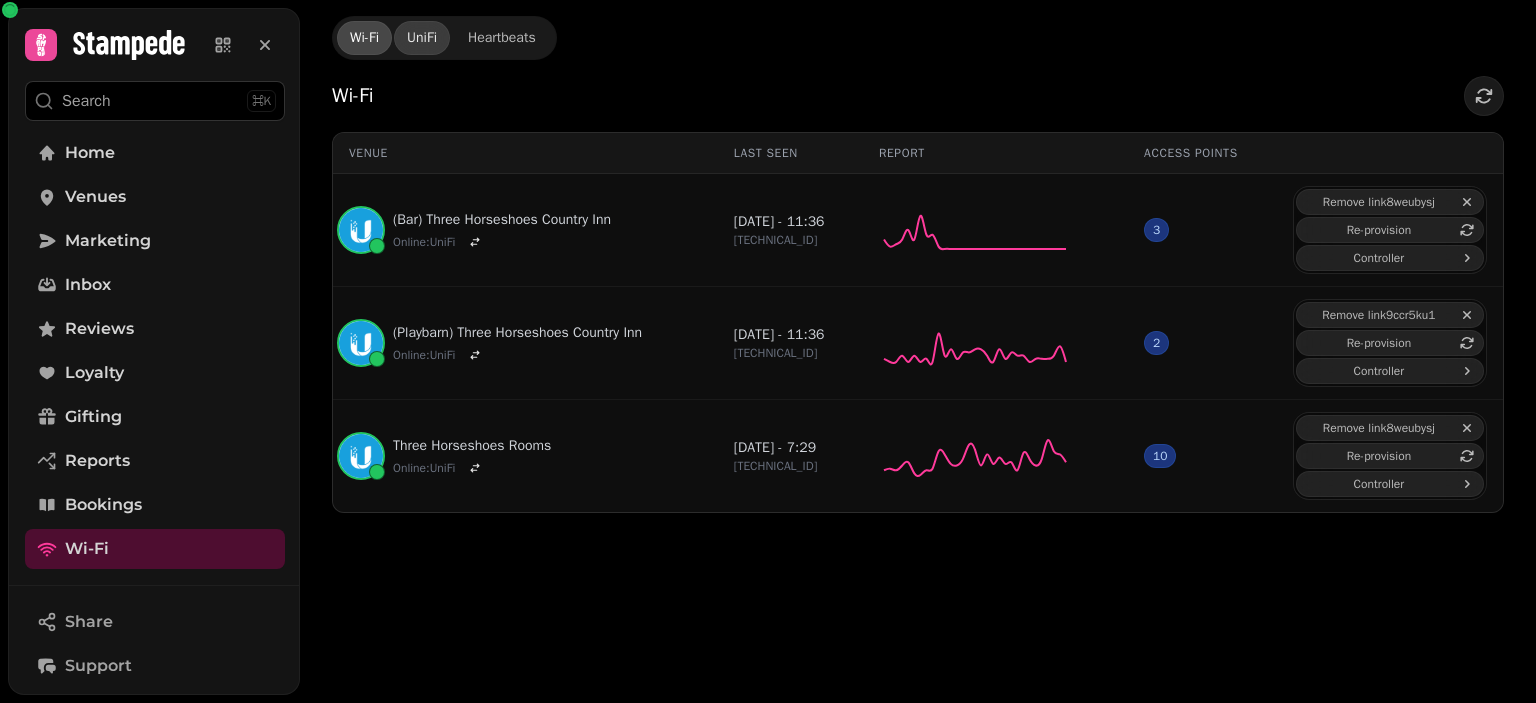 click on "UniFi" at bounding box center [422, 38] 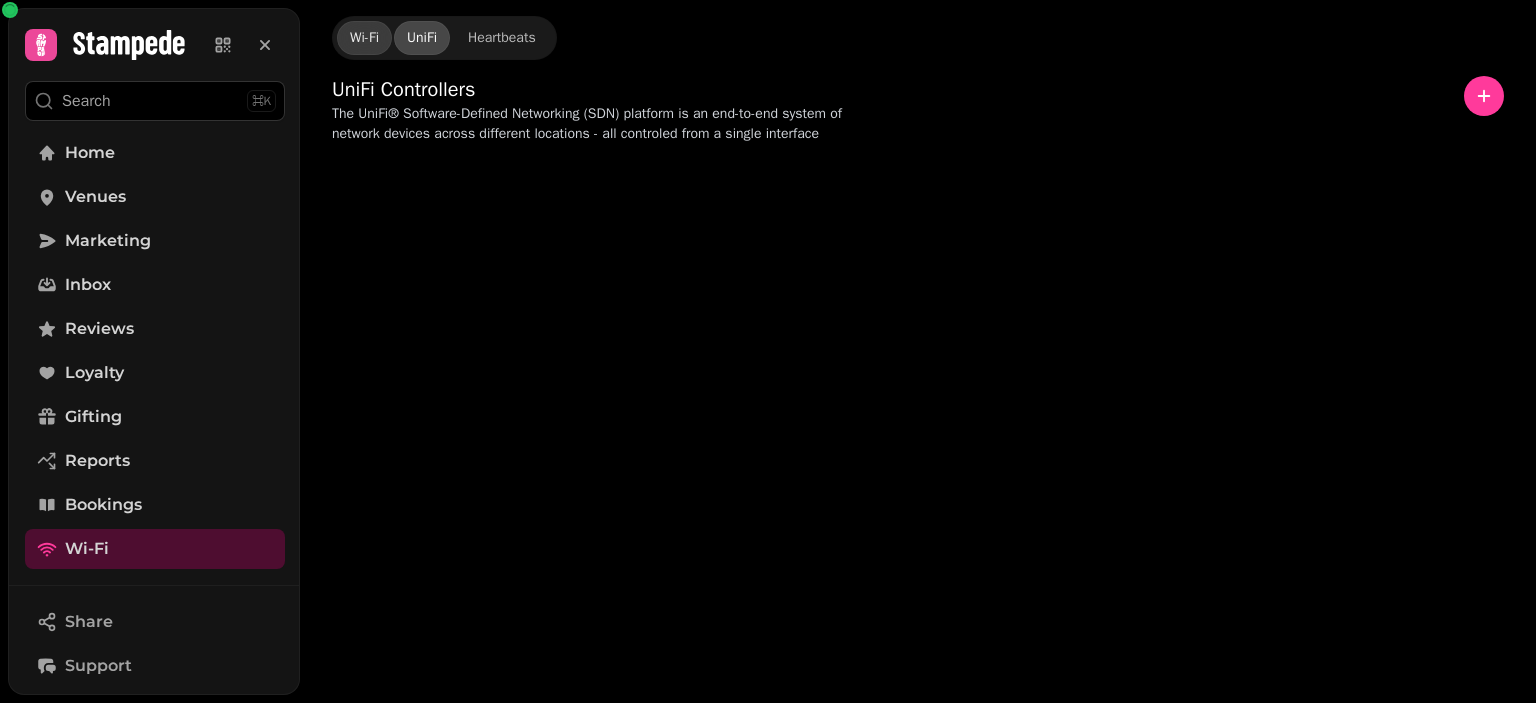 click on "Wi-Fi" at bounding box center [364, 38] 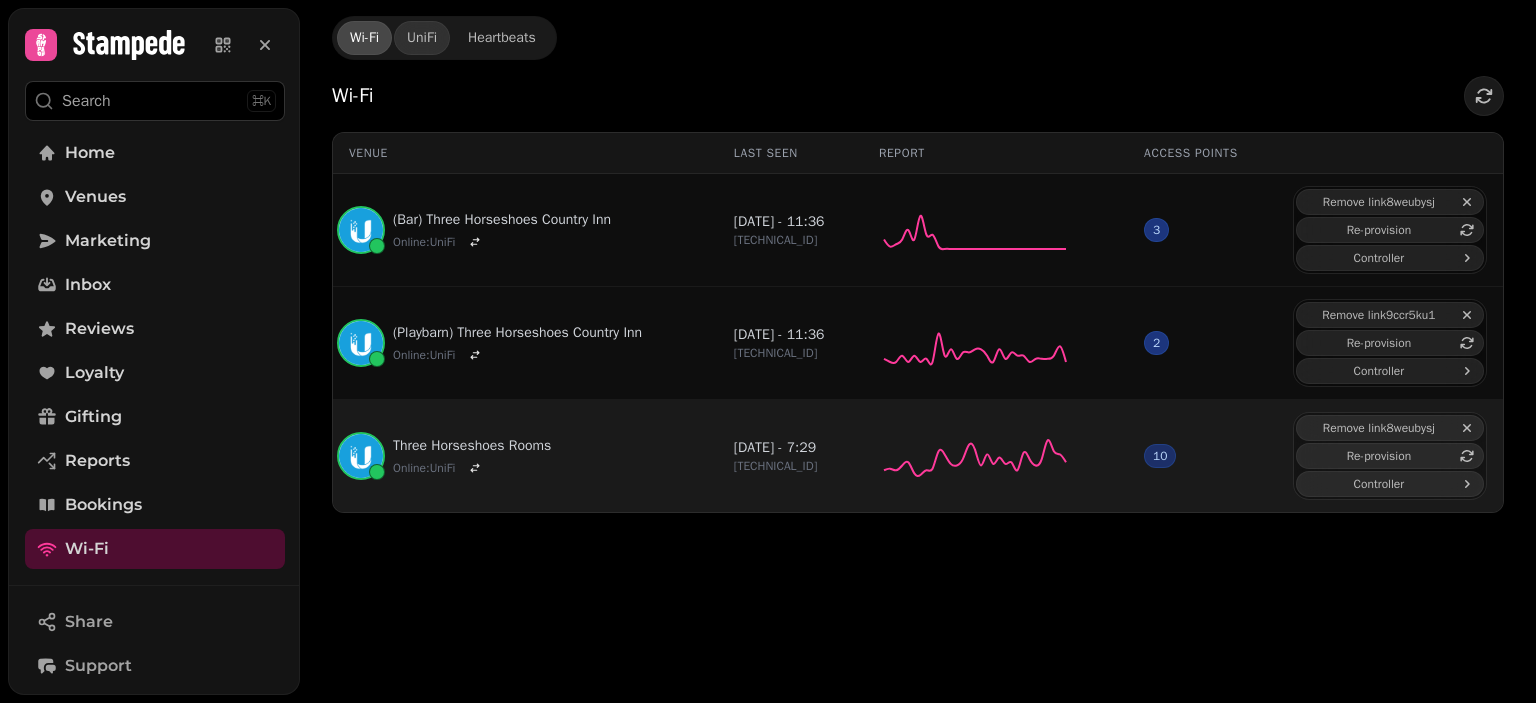 click on "10" at bounding box center [1160, 456] 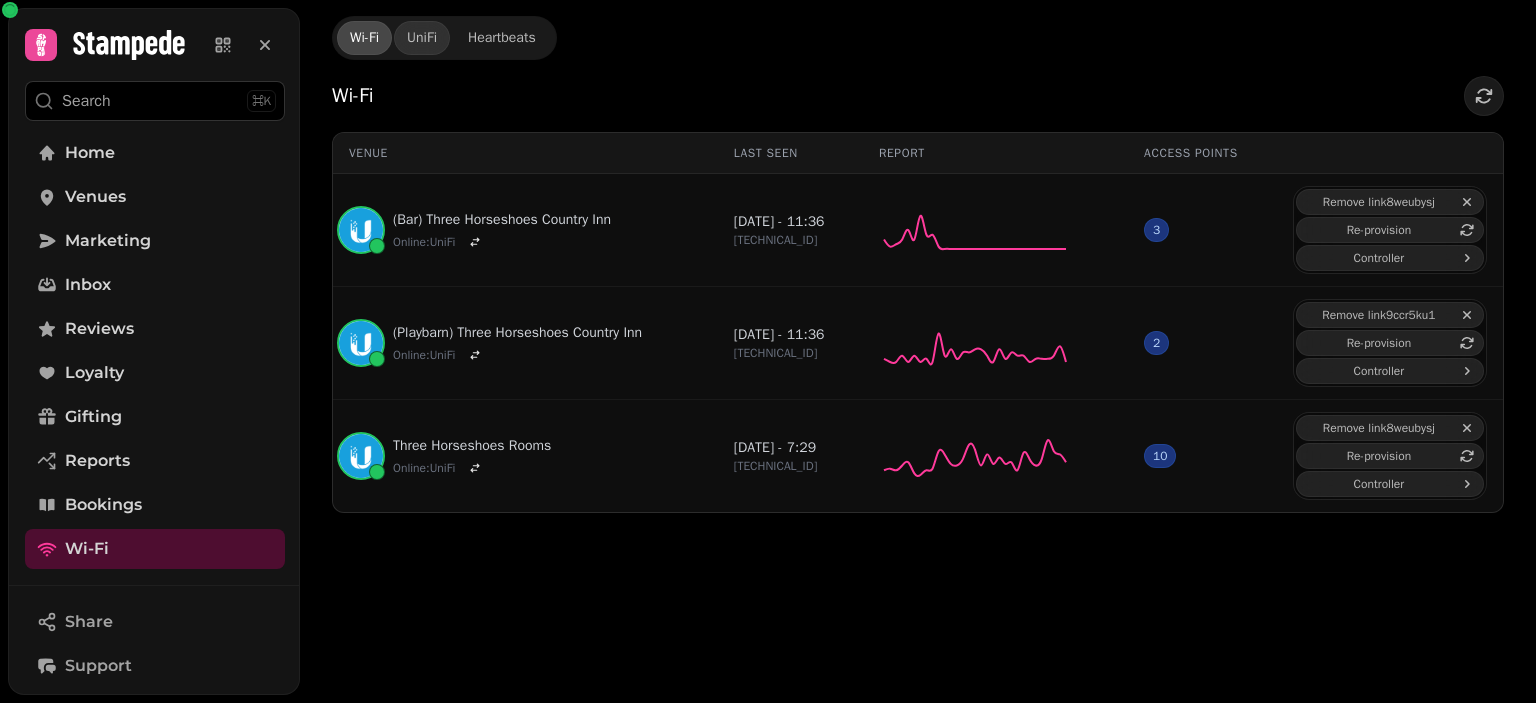 click on "Wi-Fi UniFi Heartbeats" at bounding box center (444, 38) 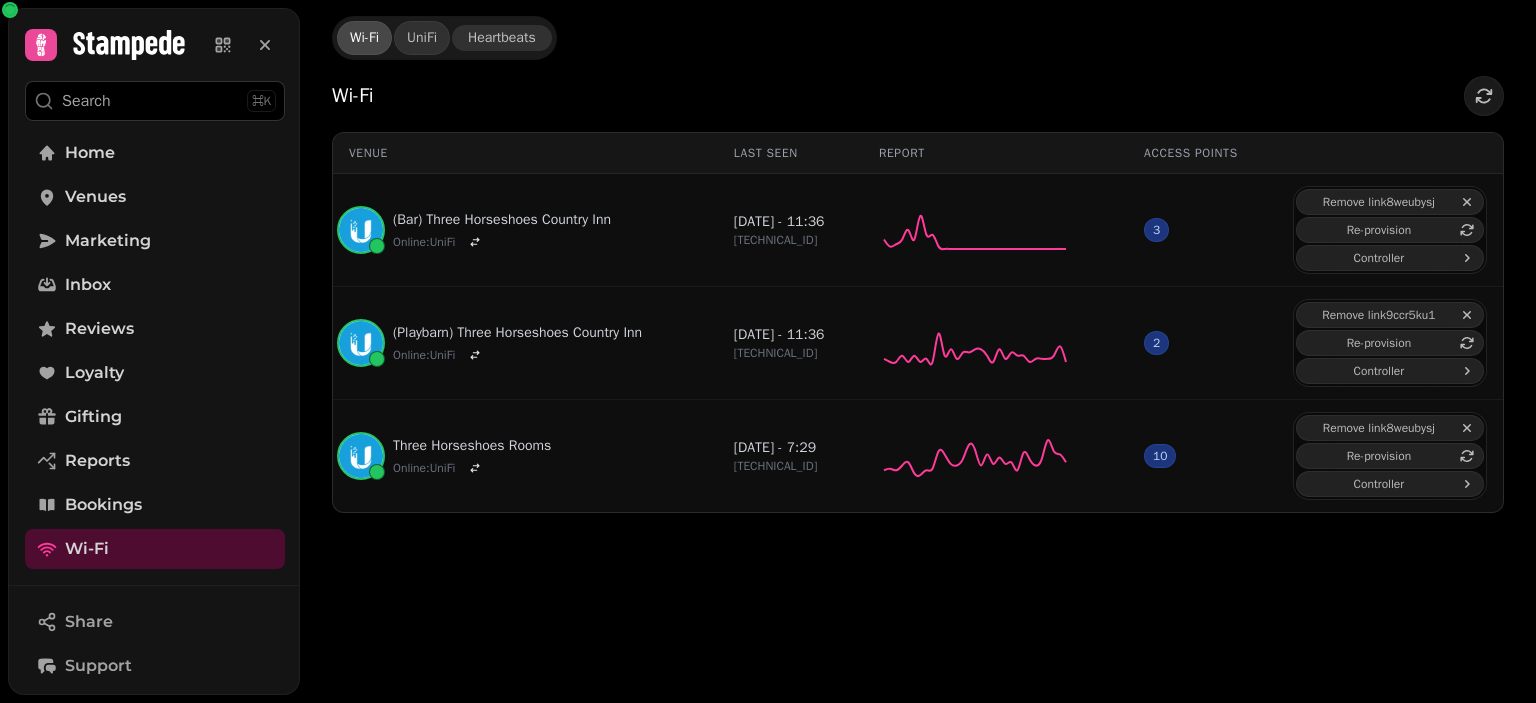 click on "Heartbeats" at bounding box center [502, 38] 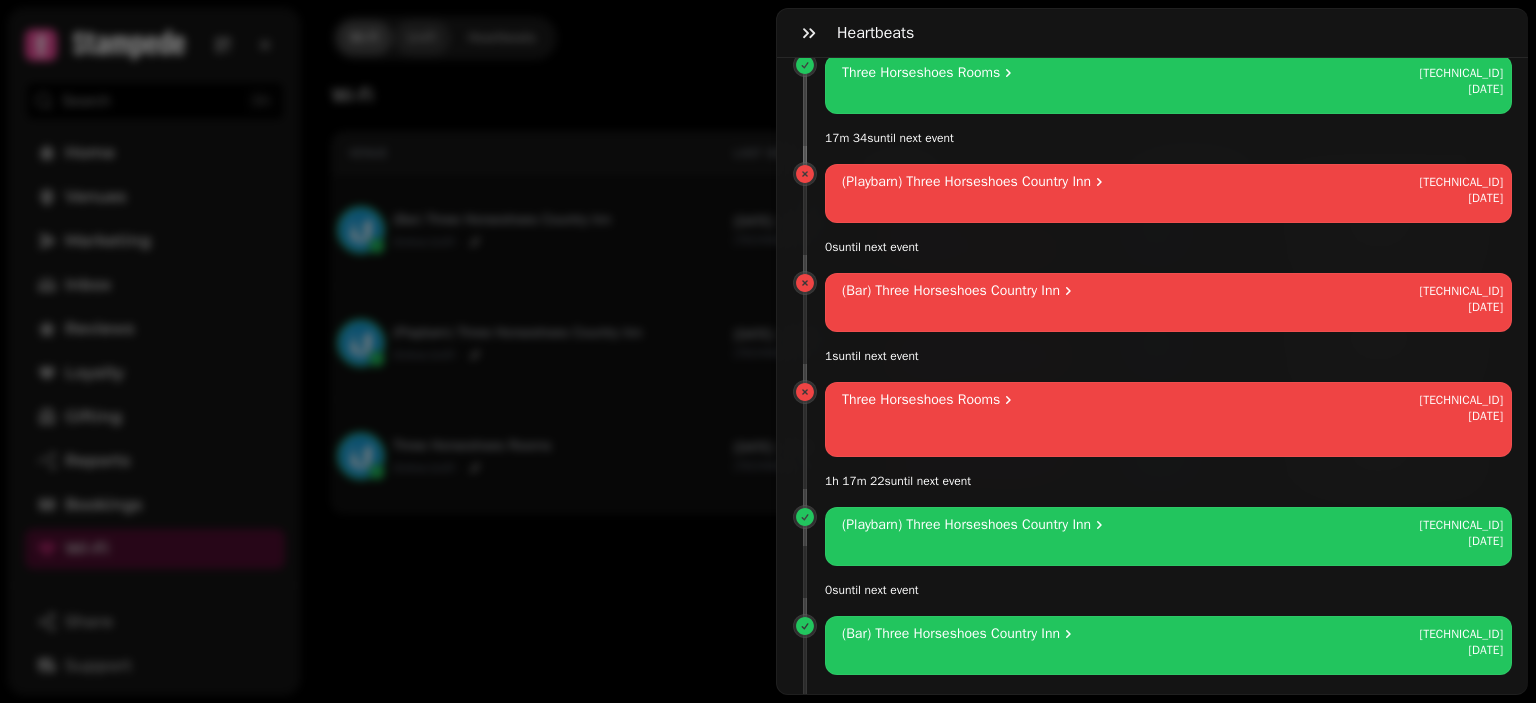 scroll, scrollTop: 0, scrollLeft: 0, axis: both 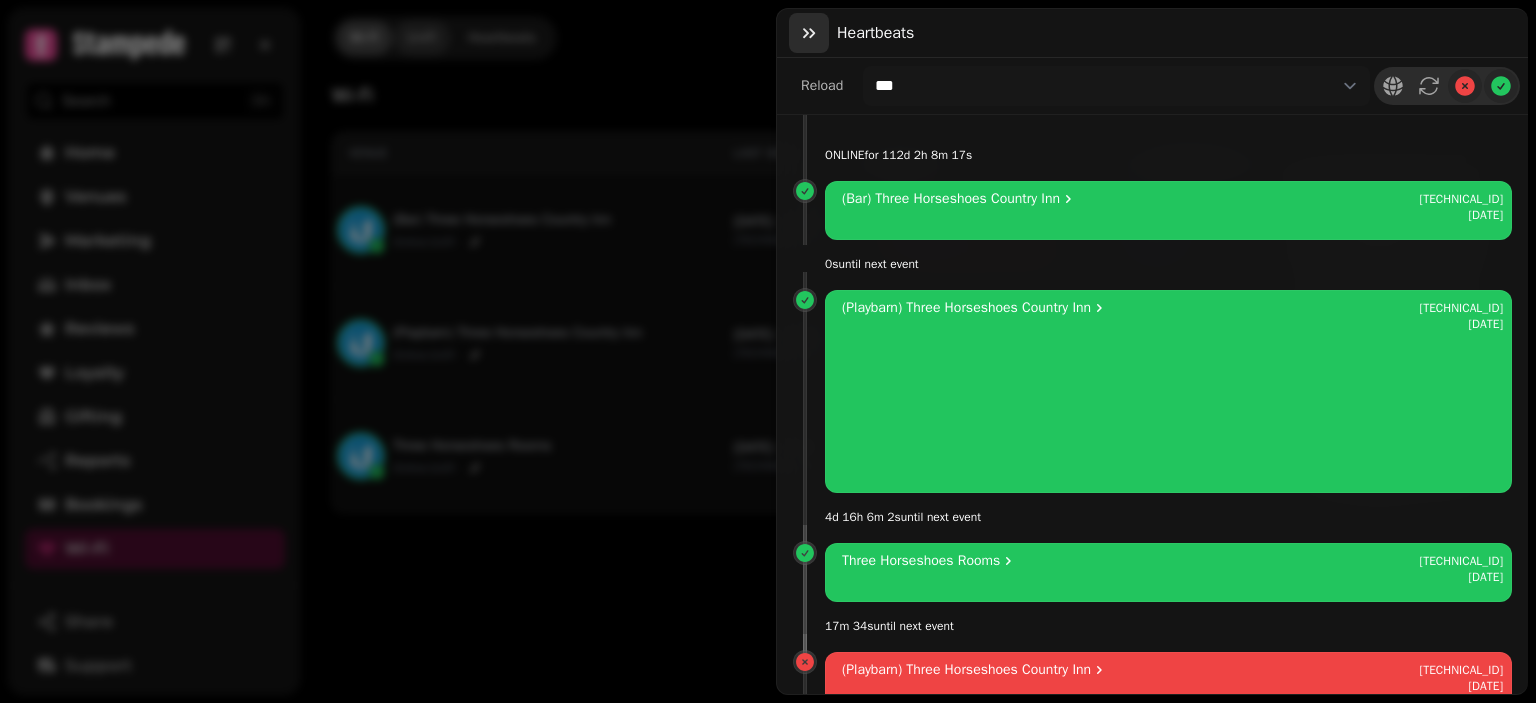 click 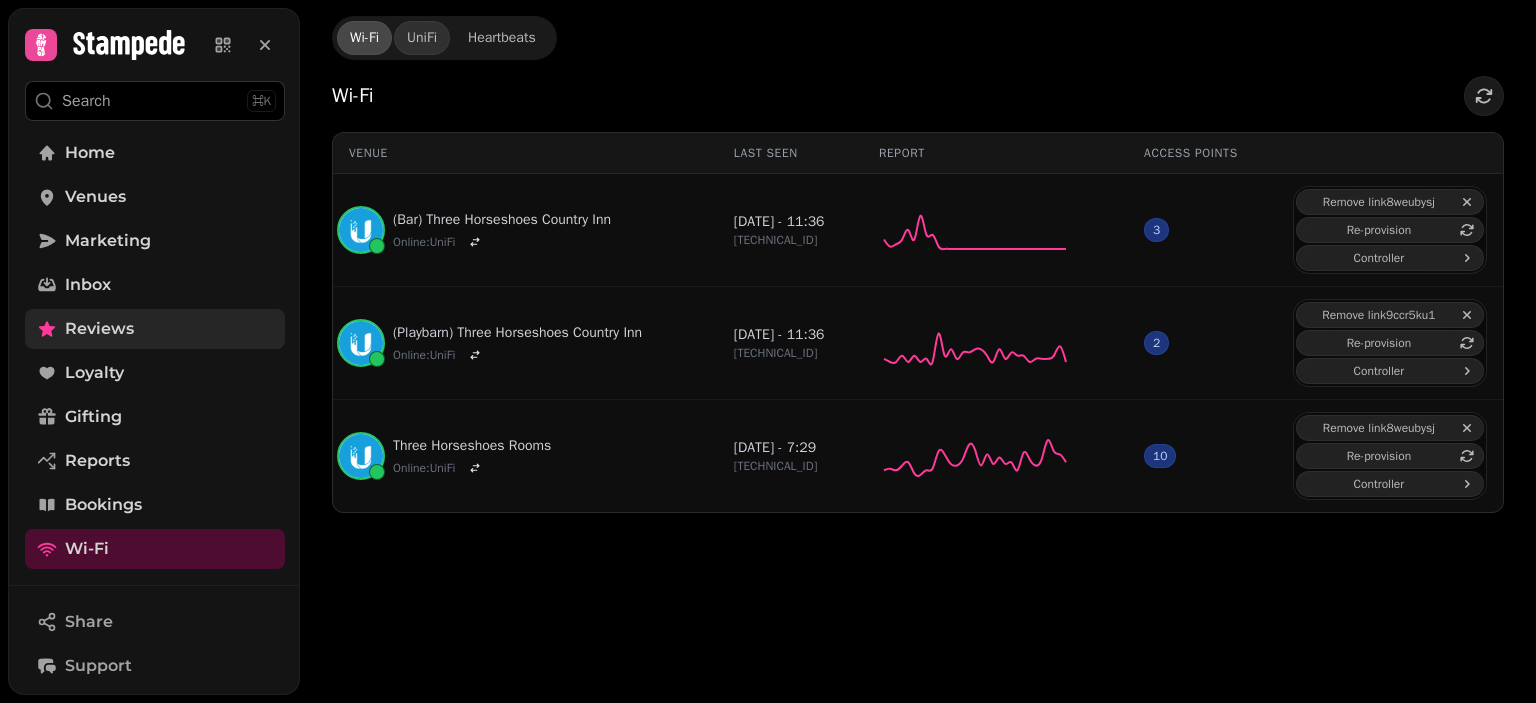 scroll, scrollTop: 263, scrollLeft: 0, axis: vertical 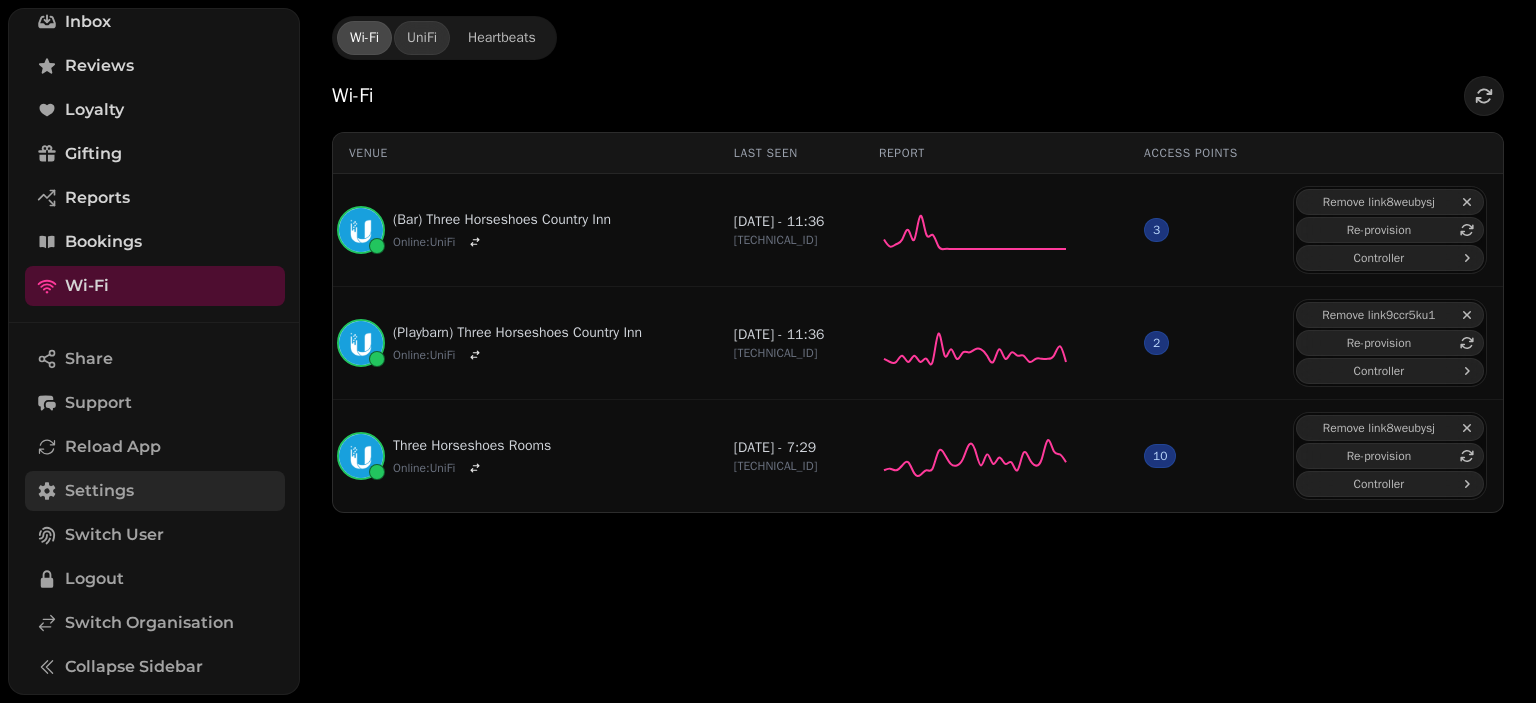 click on "Settings" at bounding box center (155, 491) 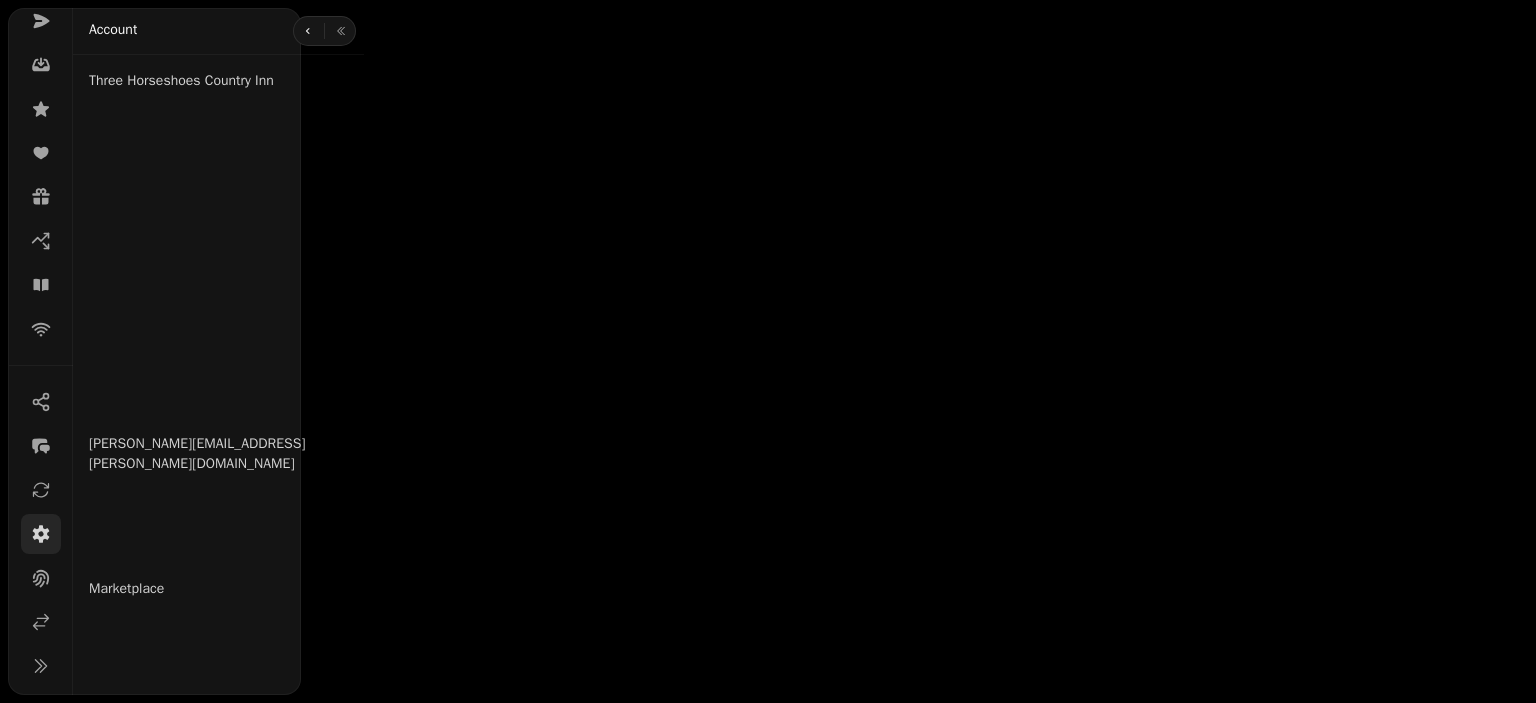scroll, scrollTop: 211, scrollLeft: 0, axis: vertical 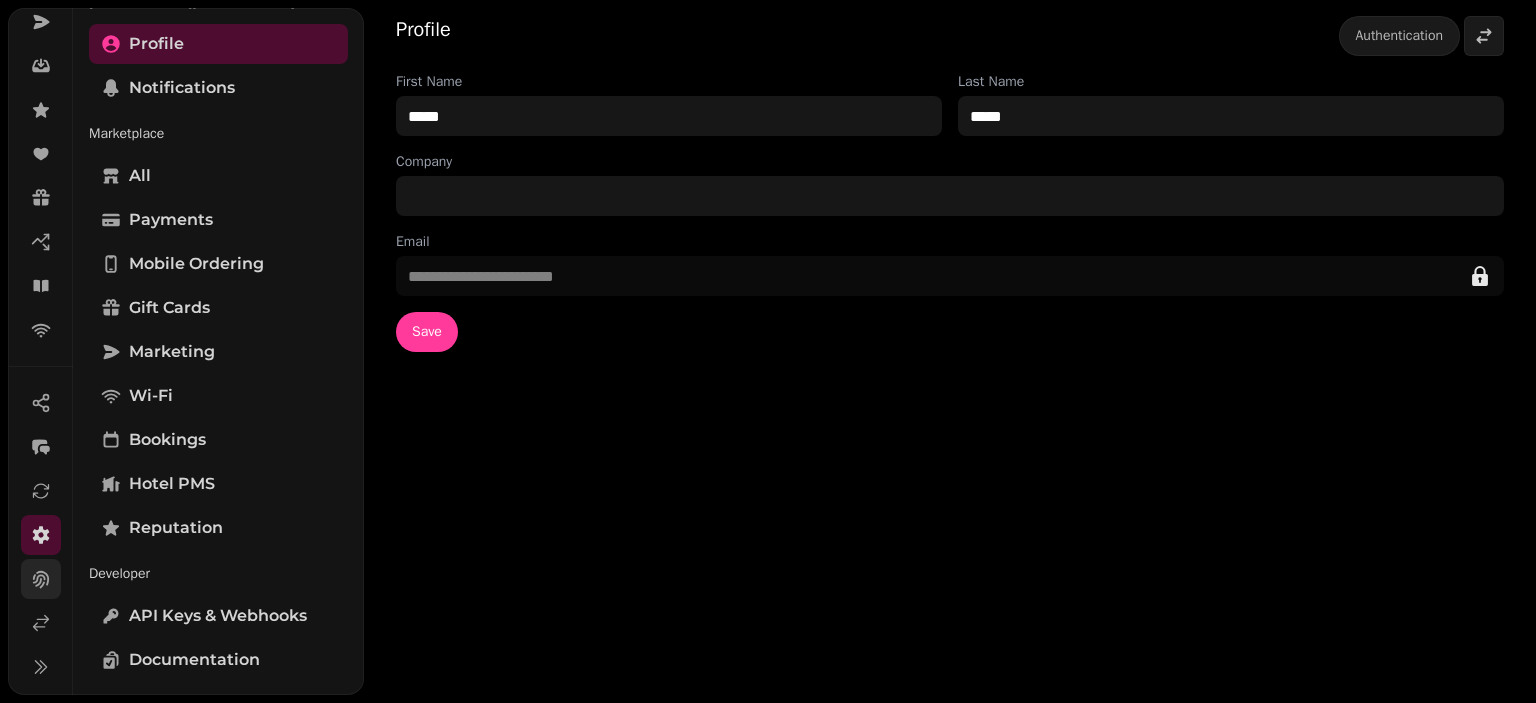 click 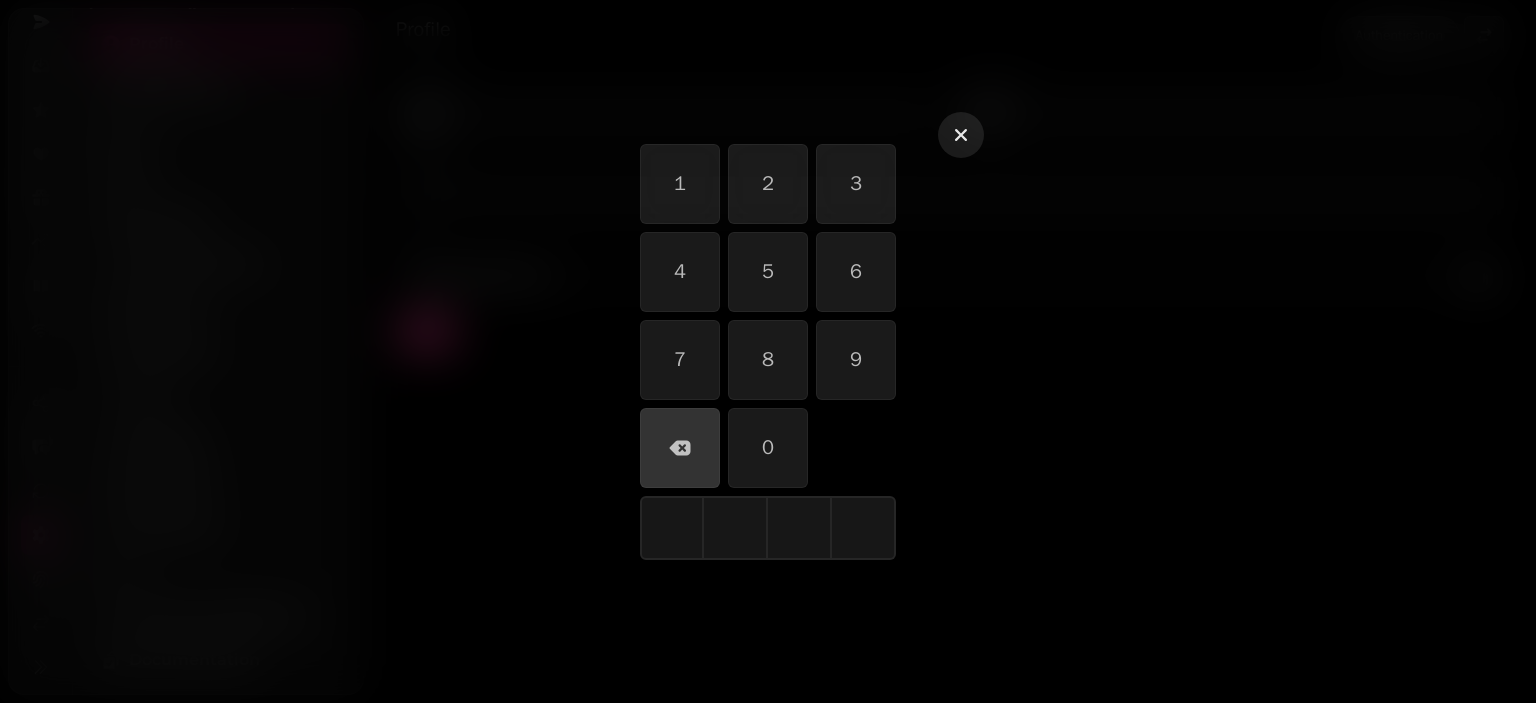 click 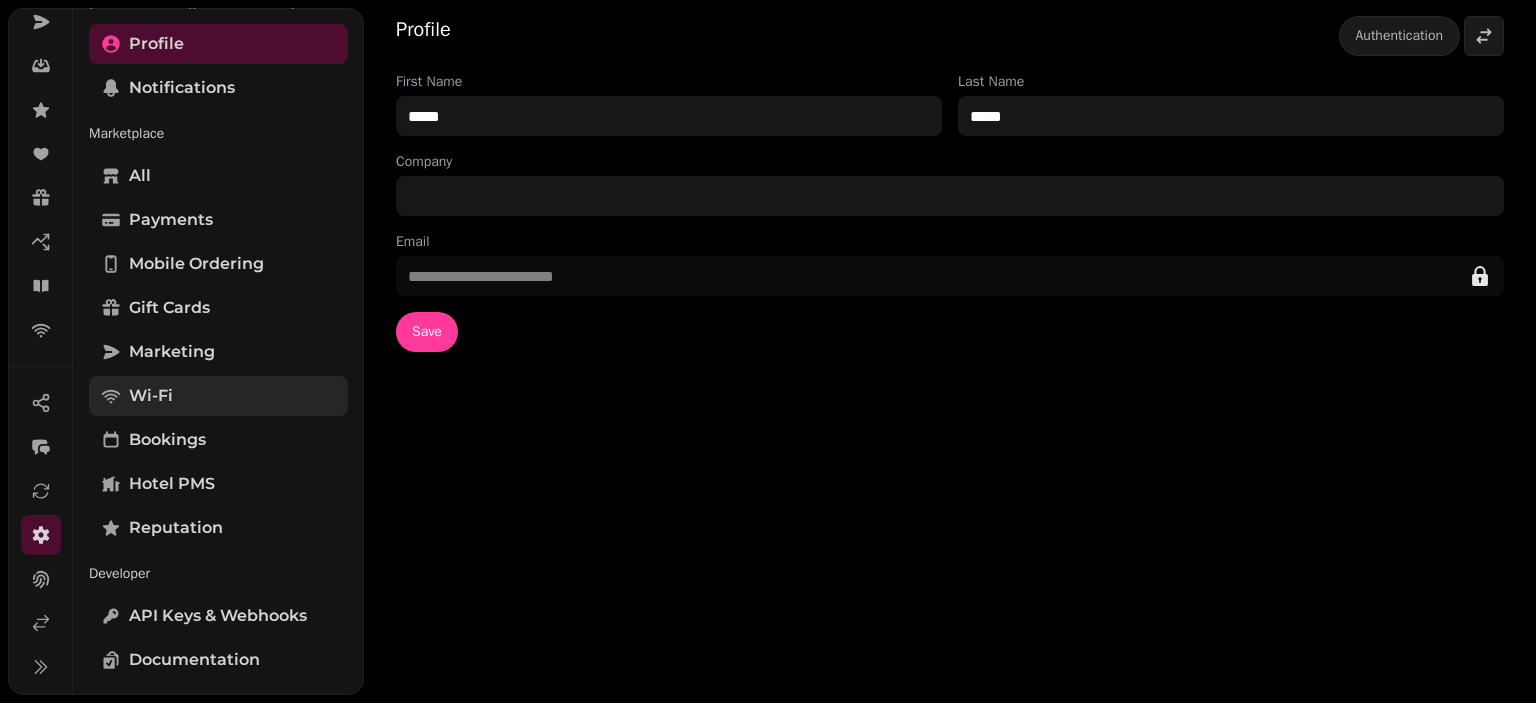 click on "Wi-Fi" at bounding box center [151, 396] 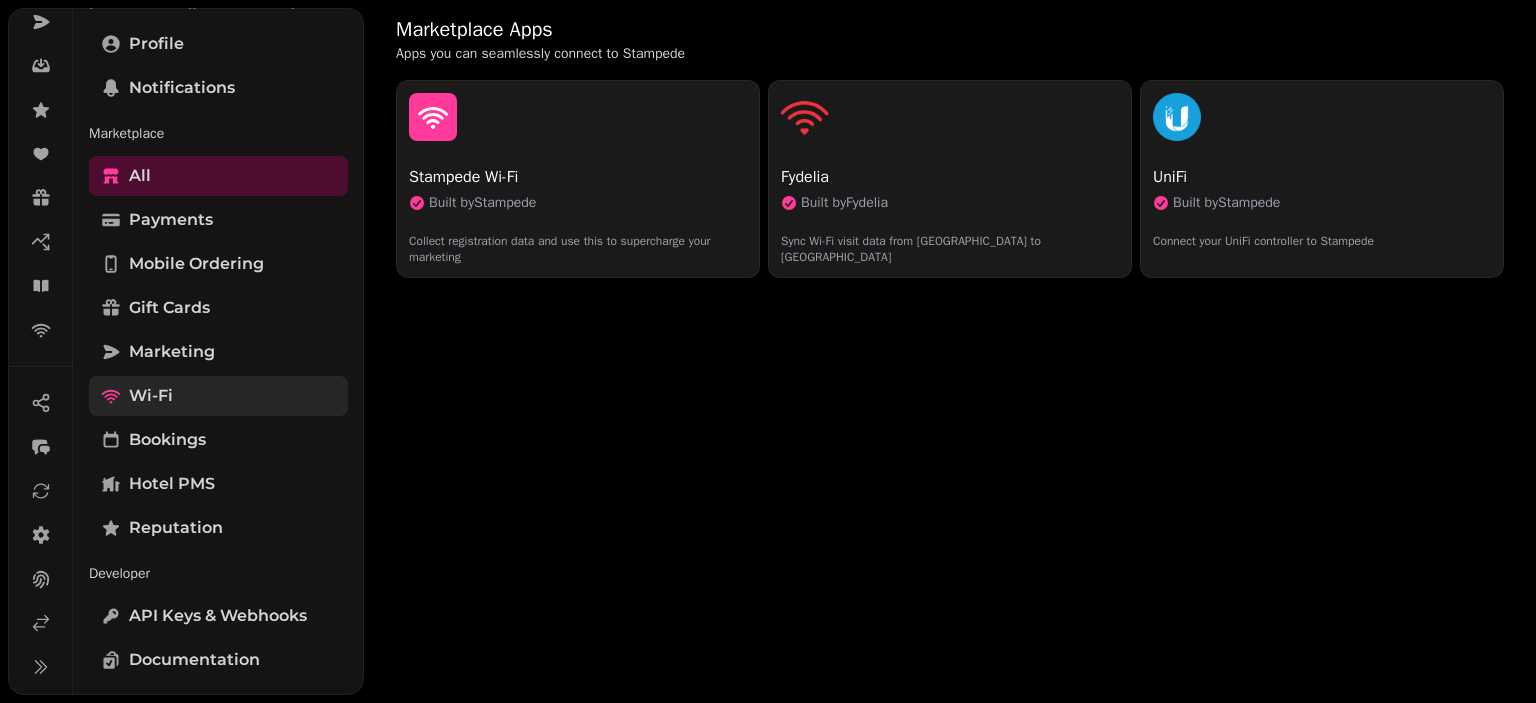 click on "Wi-Fi" at bounding box center (151, 396) 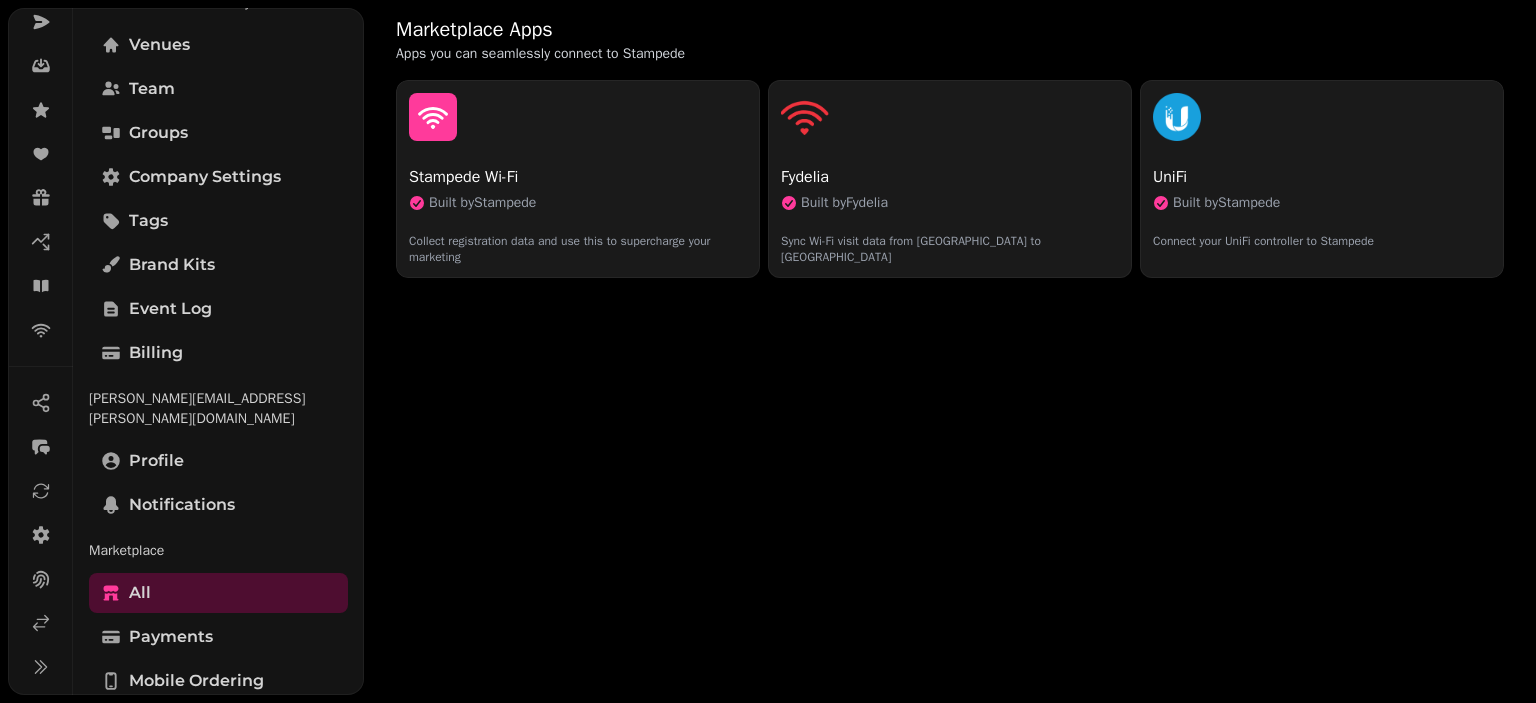 scroll, scrollTop: 0, scrollLeft: 0, axis: both 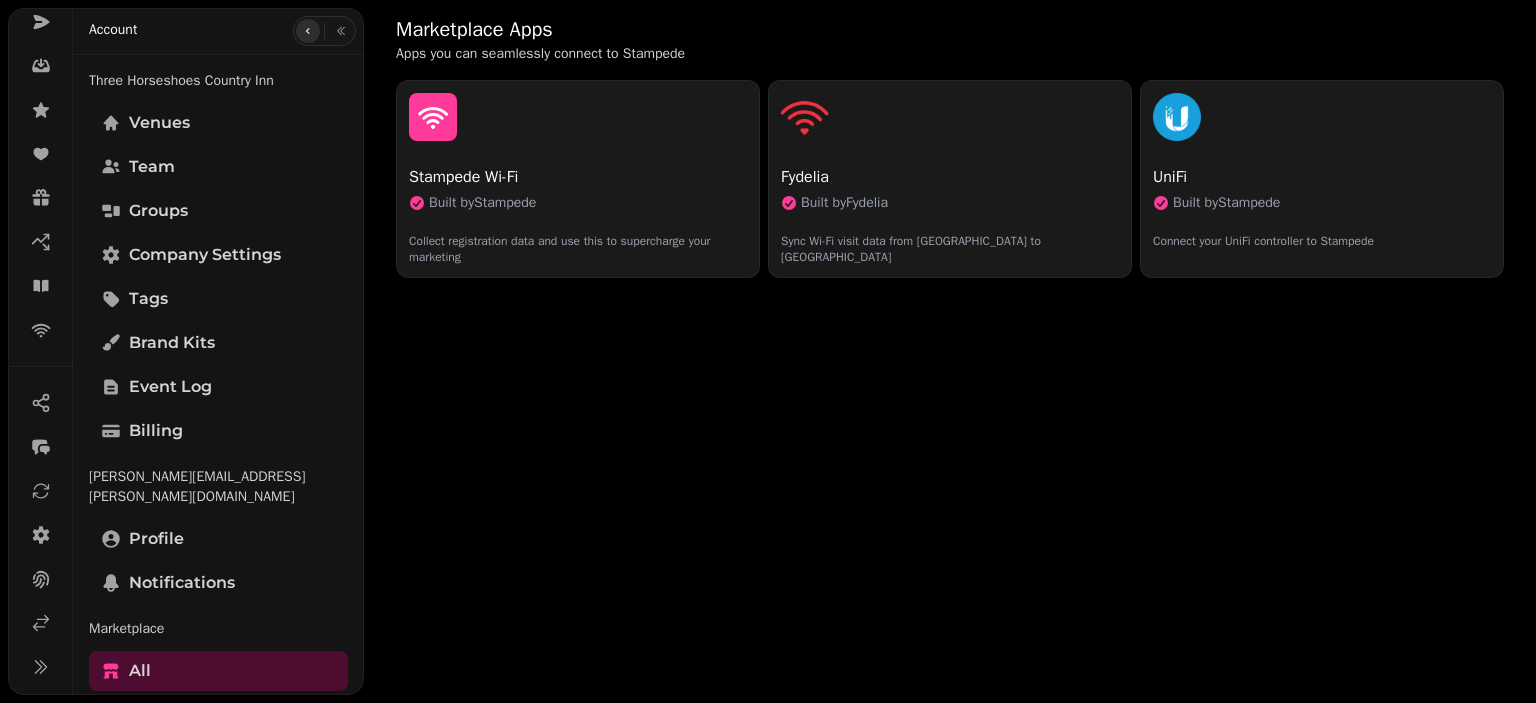 click 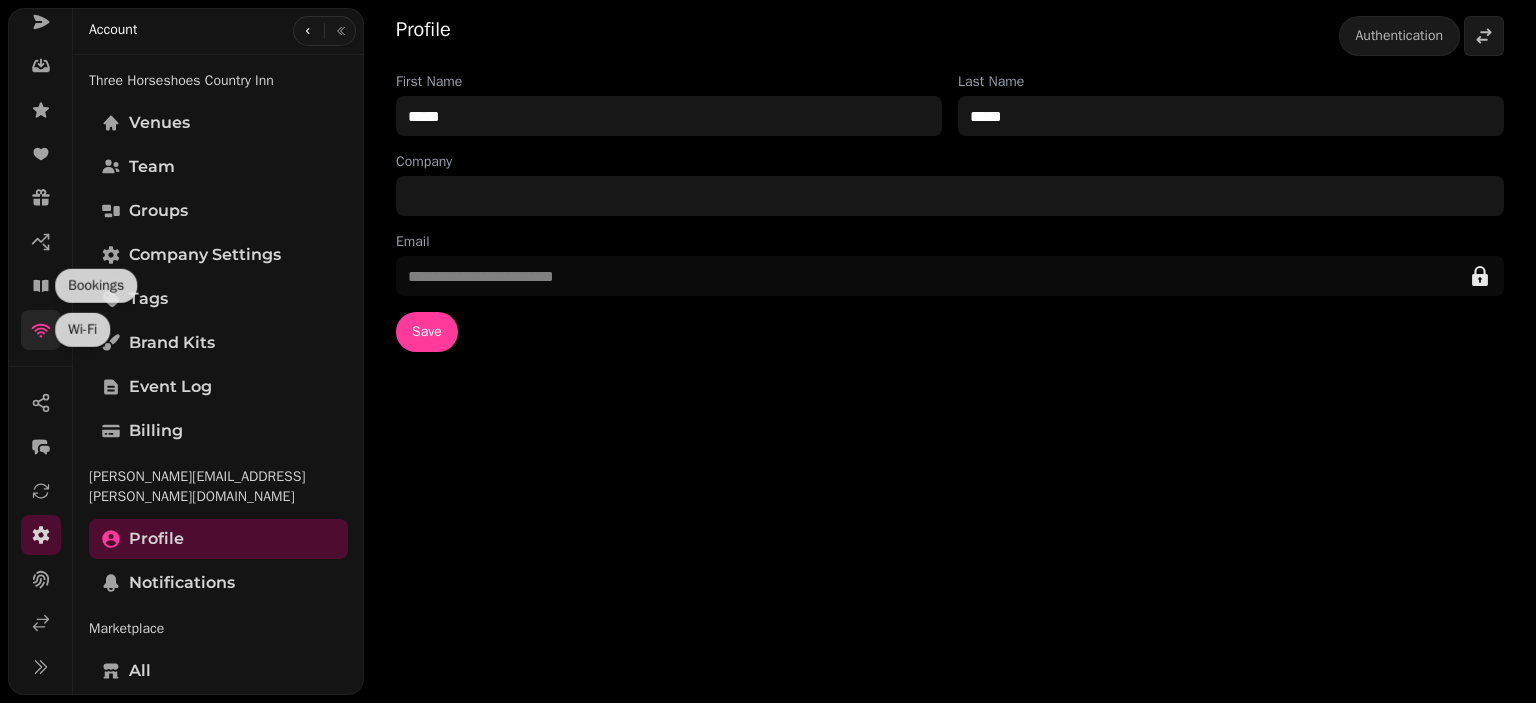 click 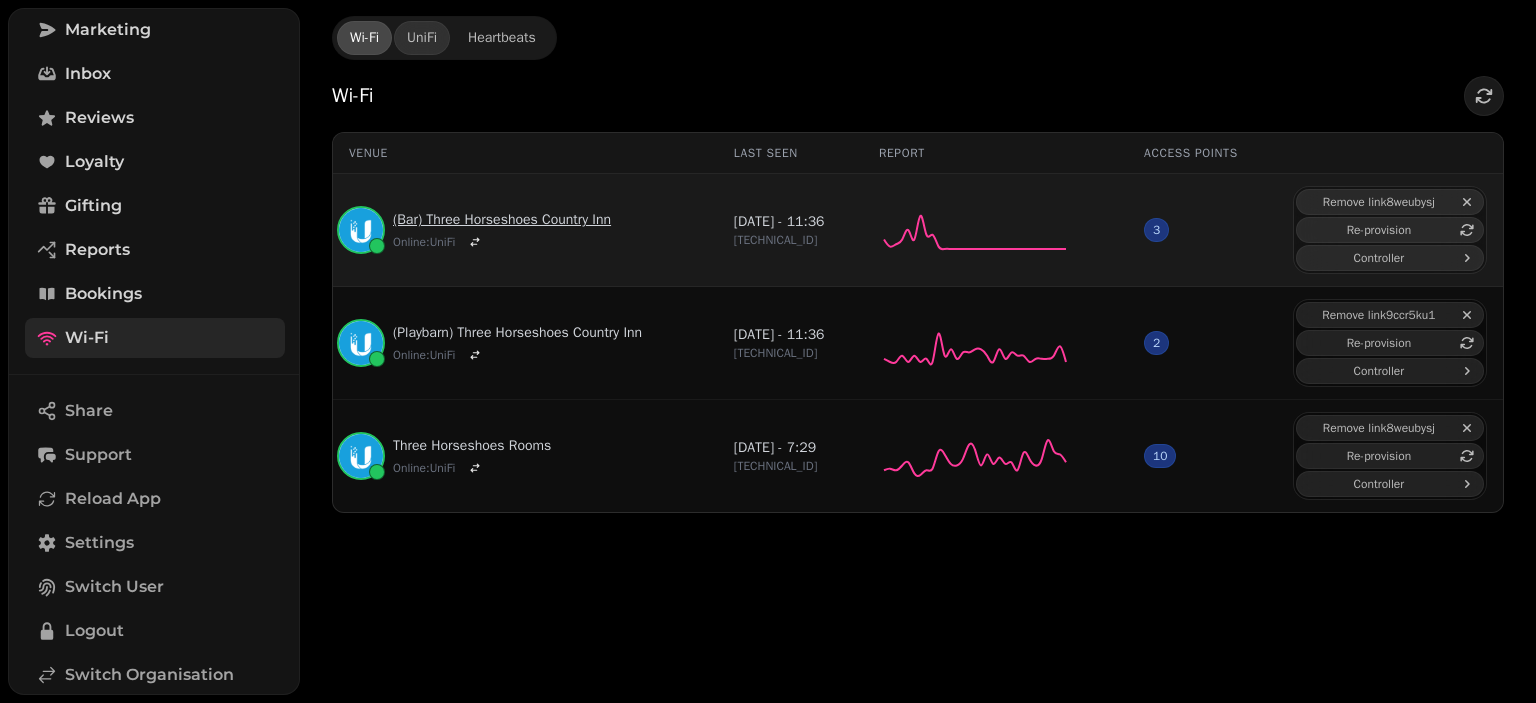 click on "(Bar) Three Horseshoes Country Inn" at bounding box center [502, 220] 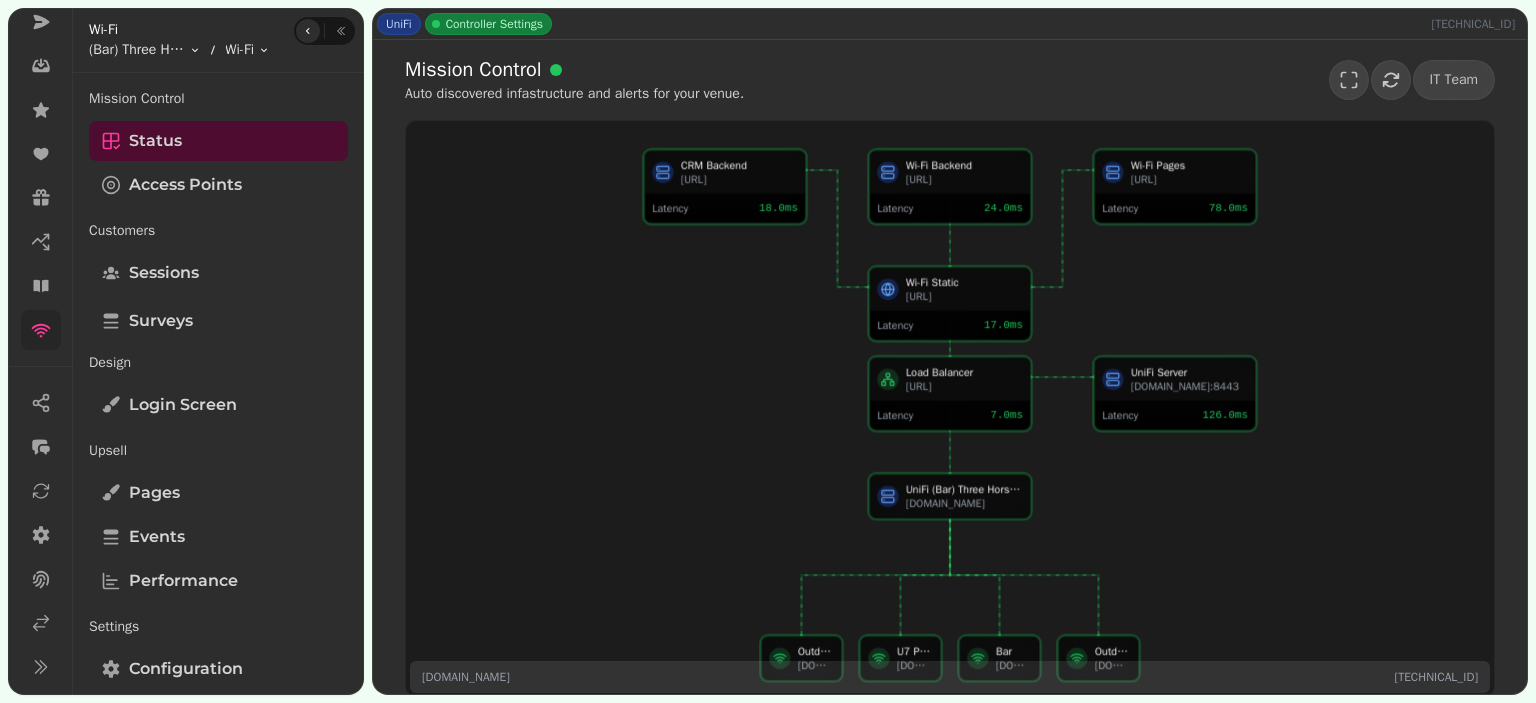 click at bounding box center [308, 31] 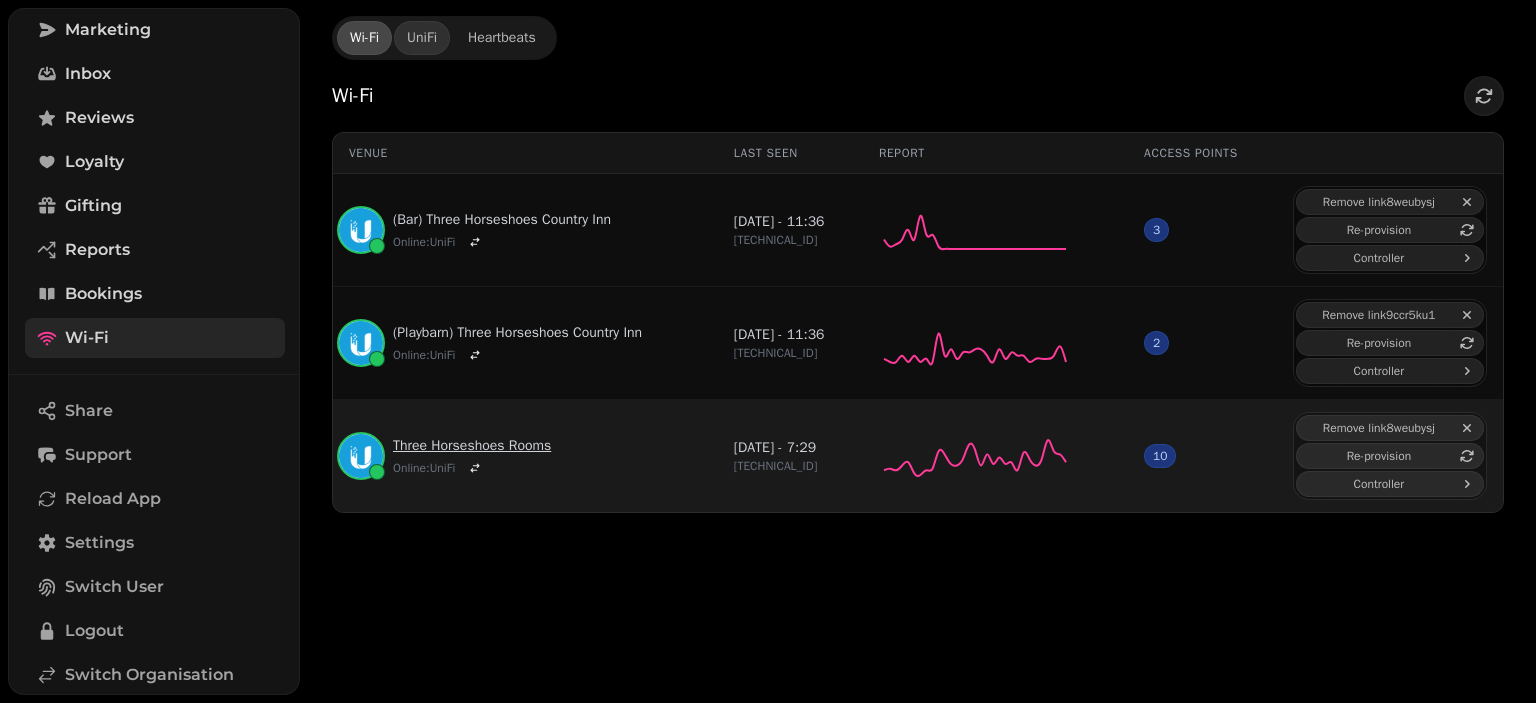 click on "Three Horseshoes Rooms" at bounding box center [472, 446] 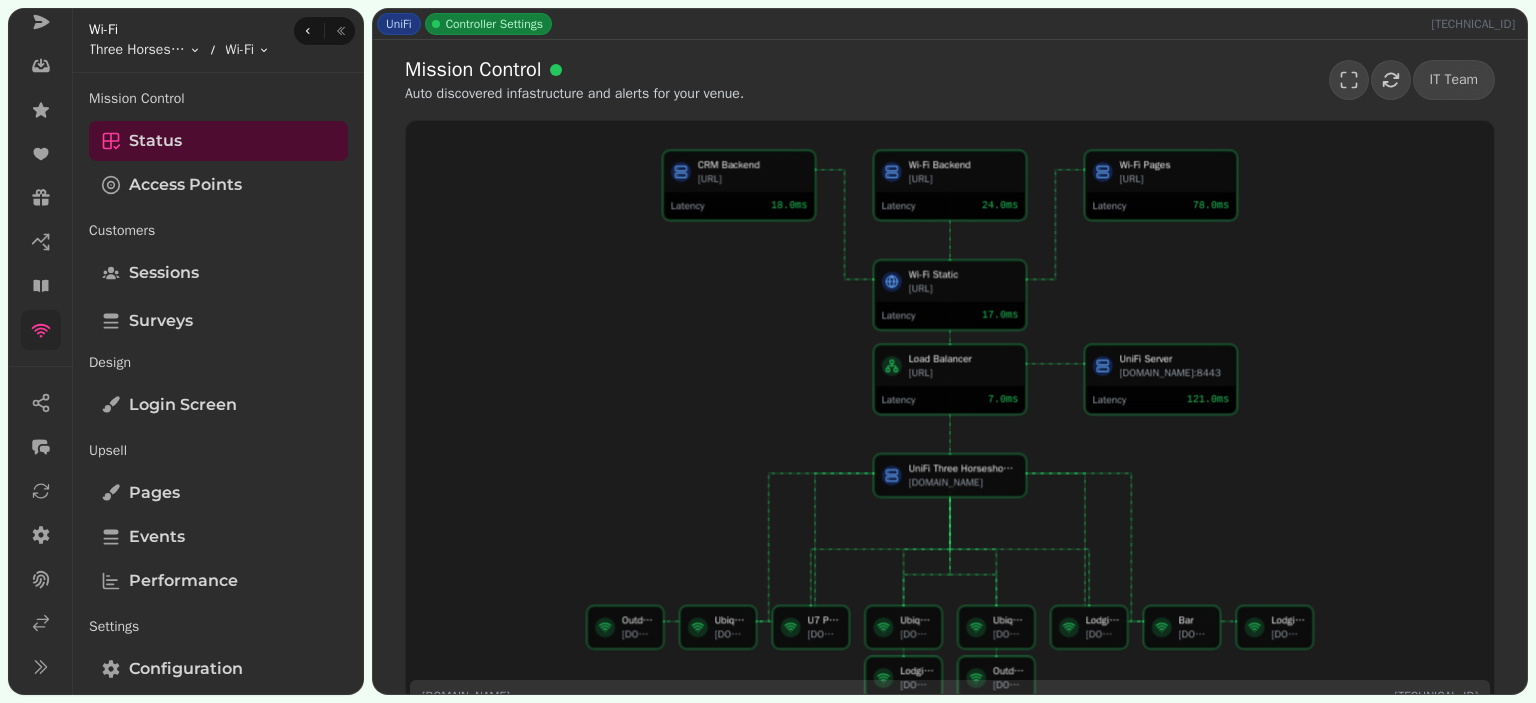 scroll, scrollTop: 30, scrollLeft: 0, axis: vertical 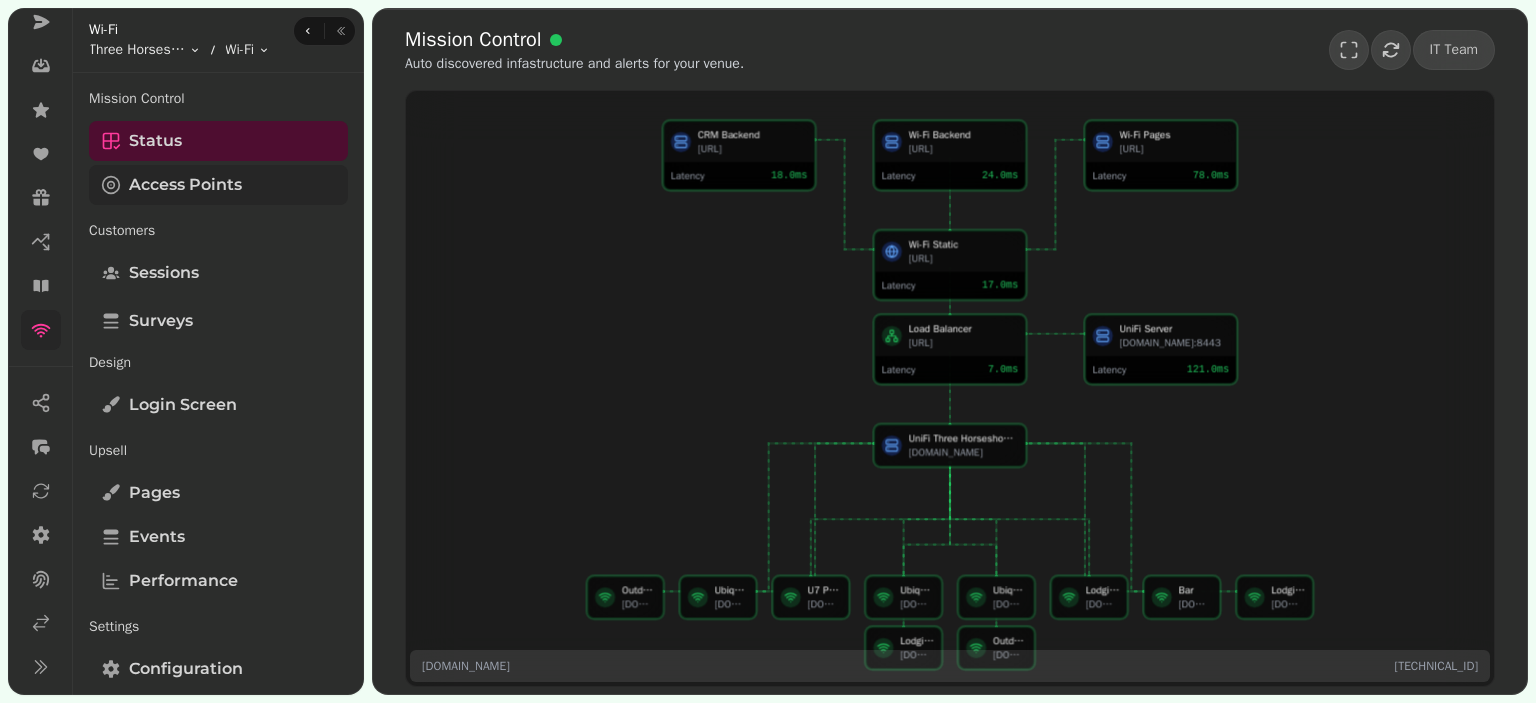 click on "Access Points" at bounding box center (185, 185) 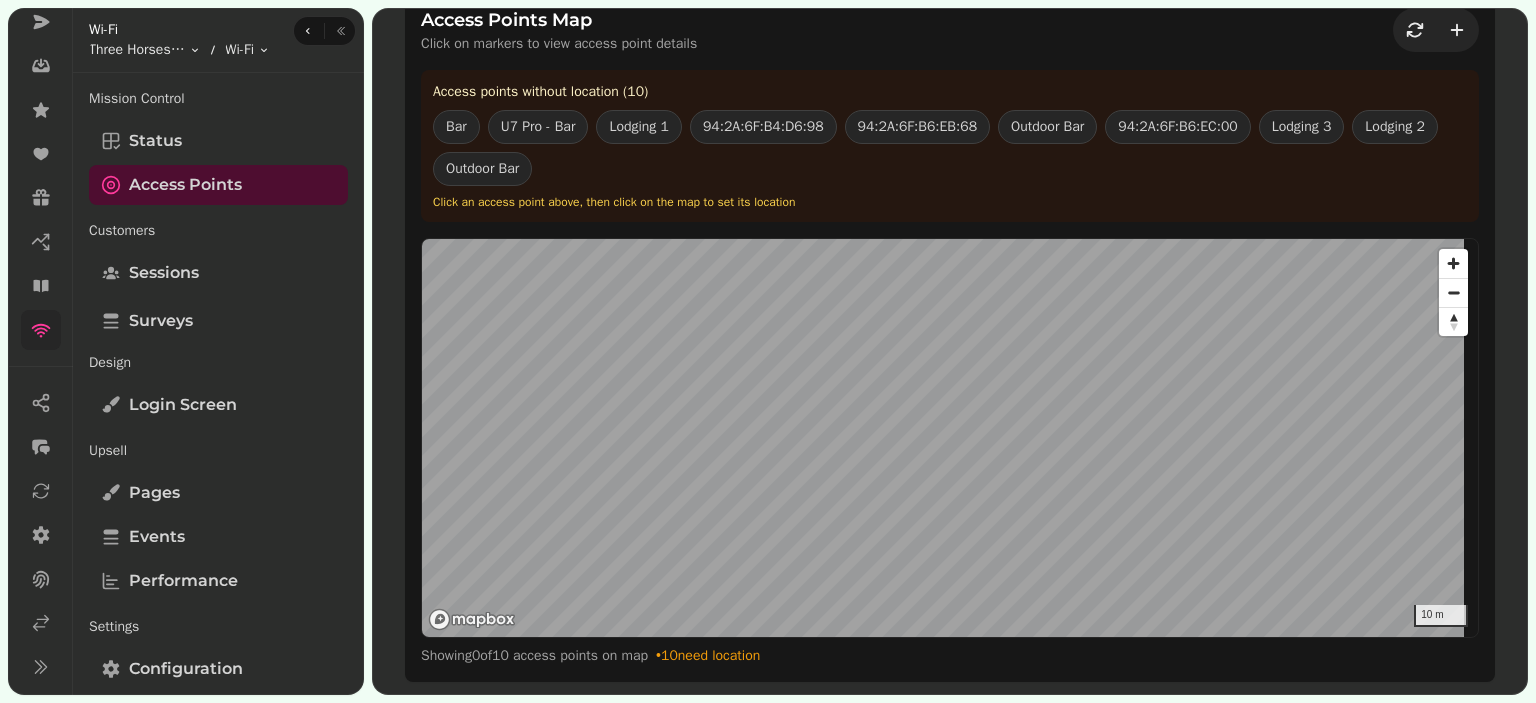 scroll, scrollTop: 0, scrollLeft: 0, axis: both 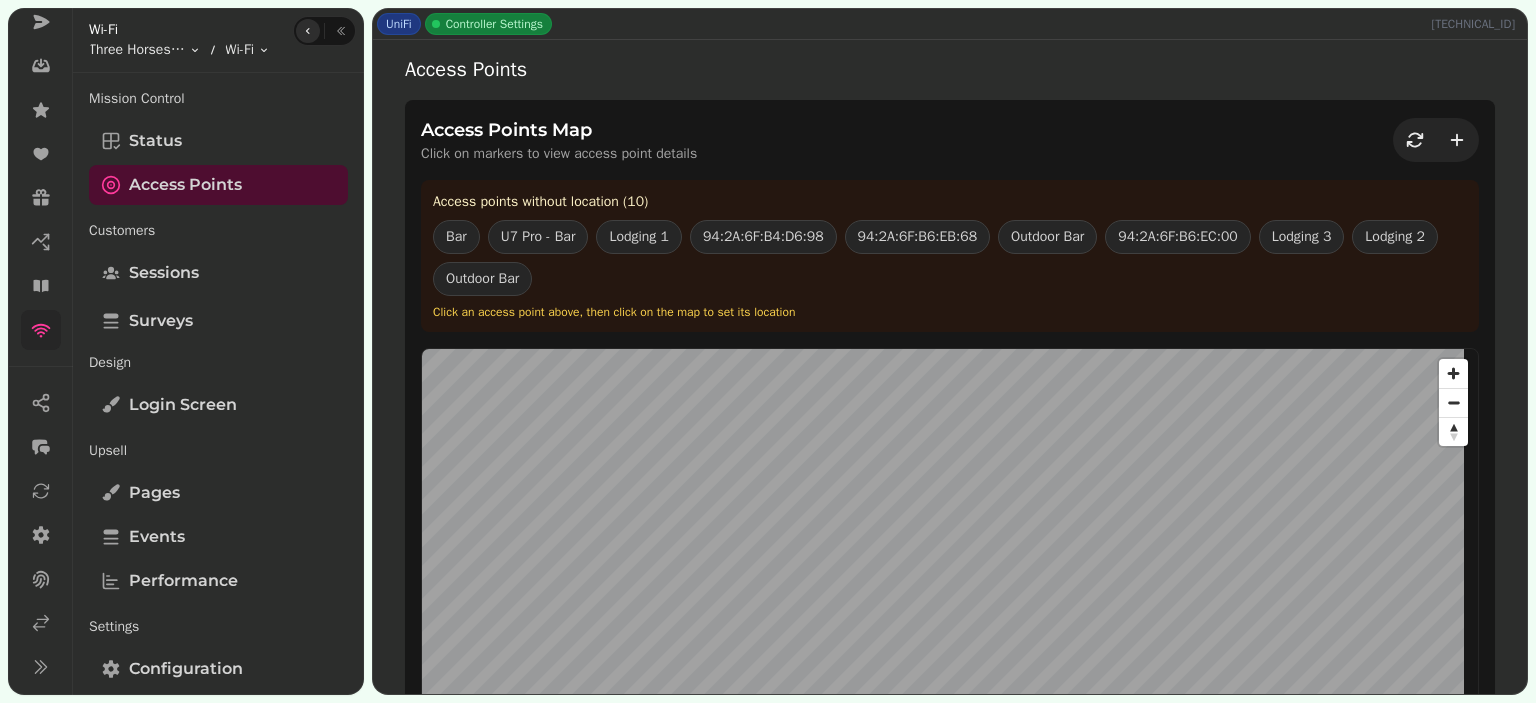 click 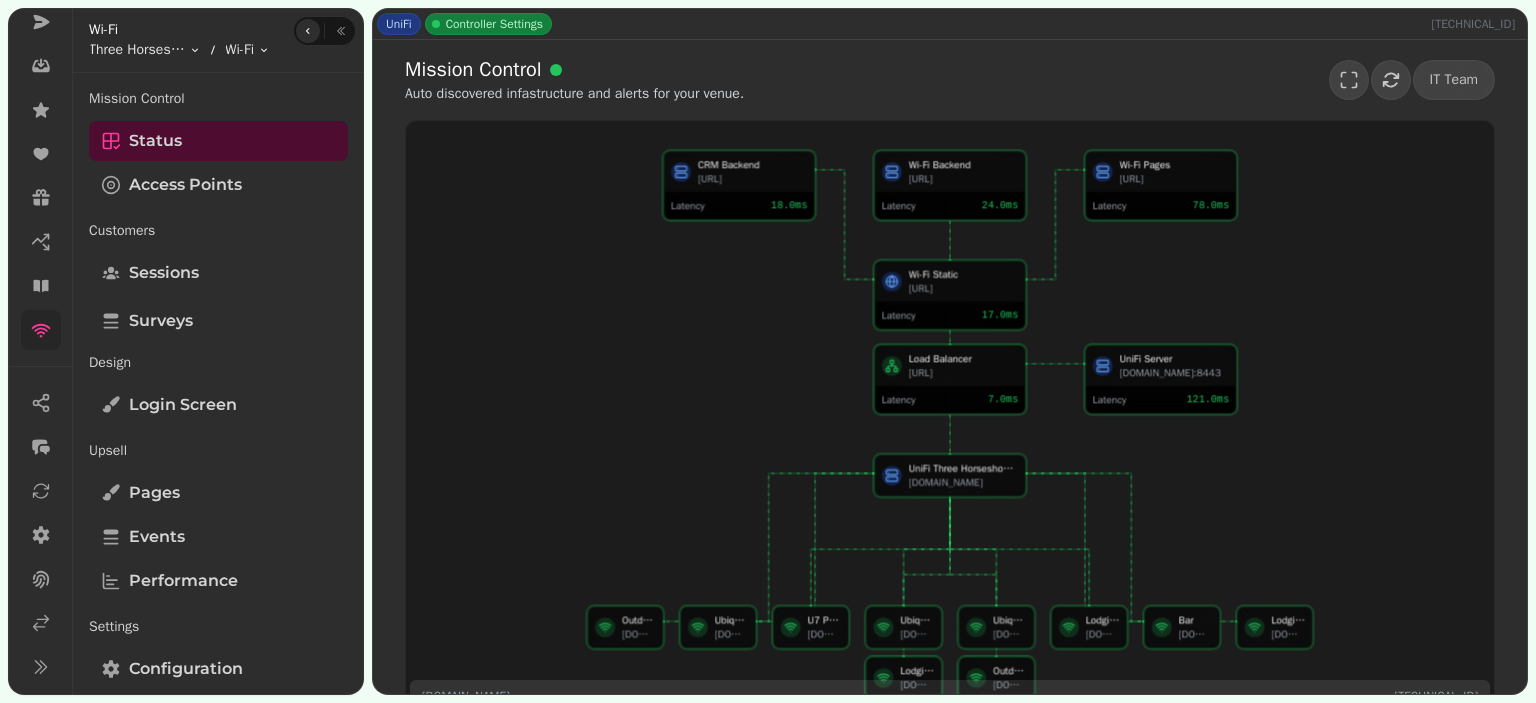 click 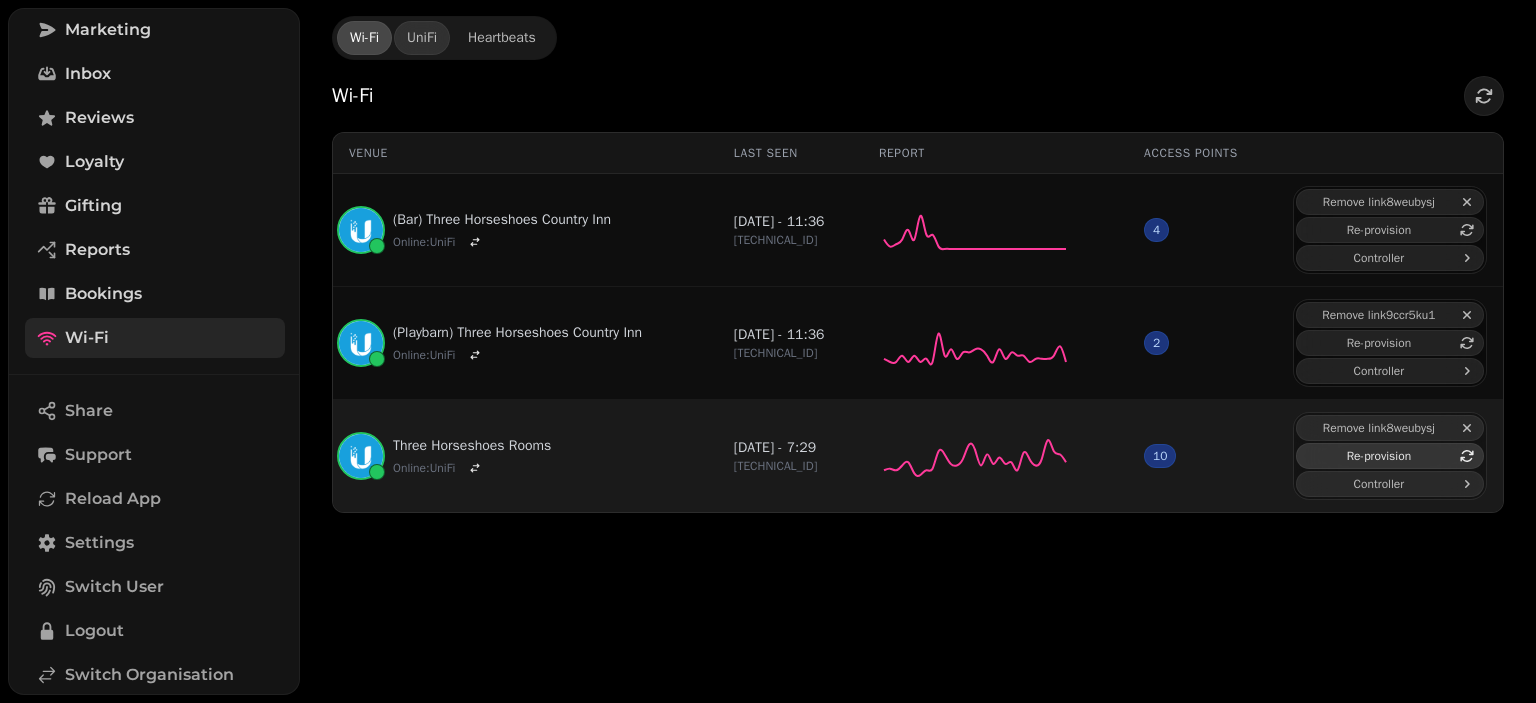 click on "Re-provision" at bounding box center (1379, 456) 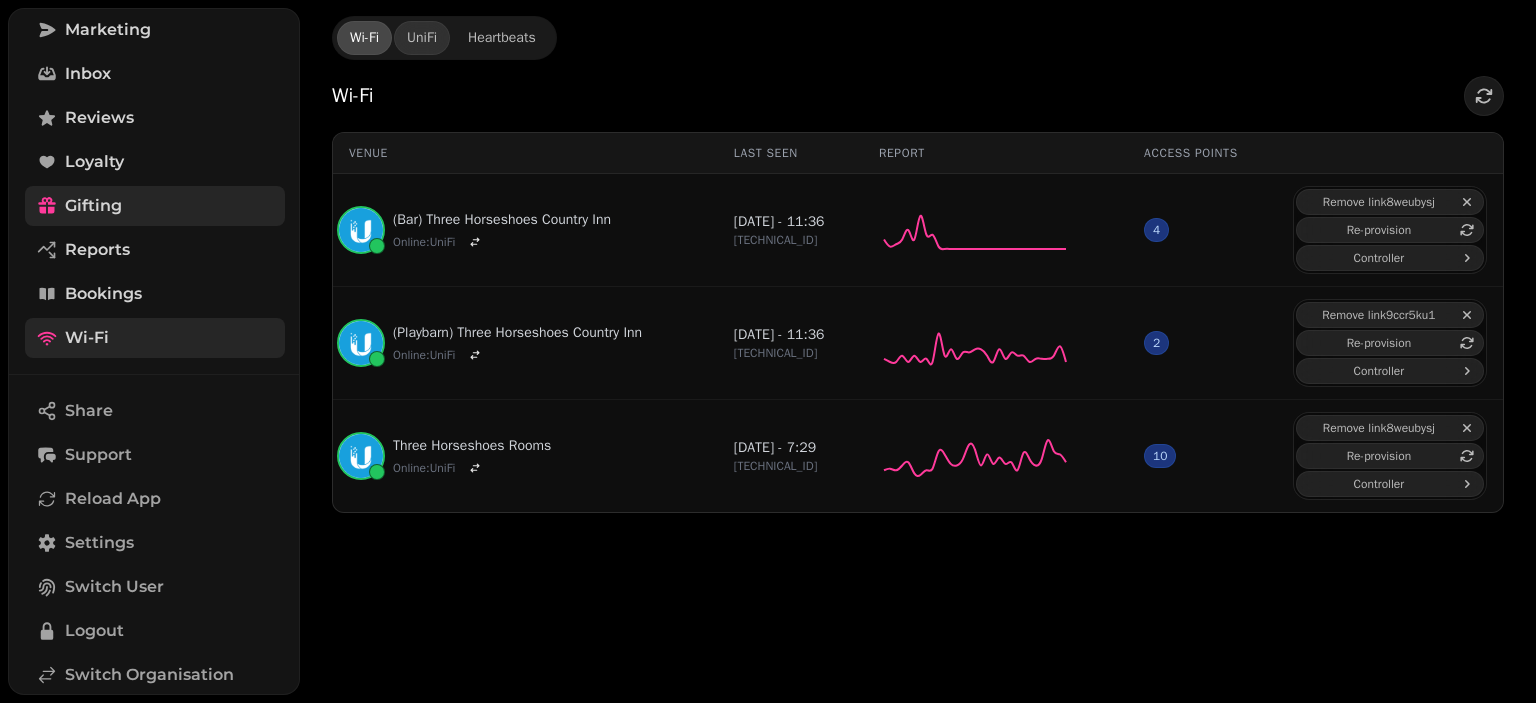 scroll, scrollTop: 0, scrollLeft: 0, axis: both 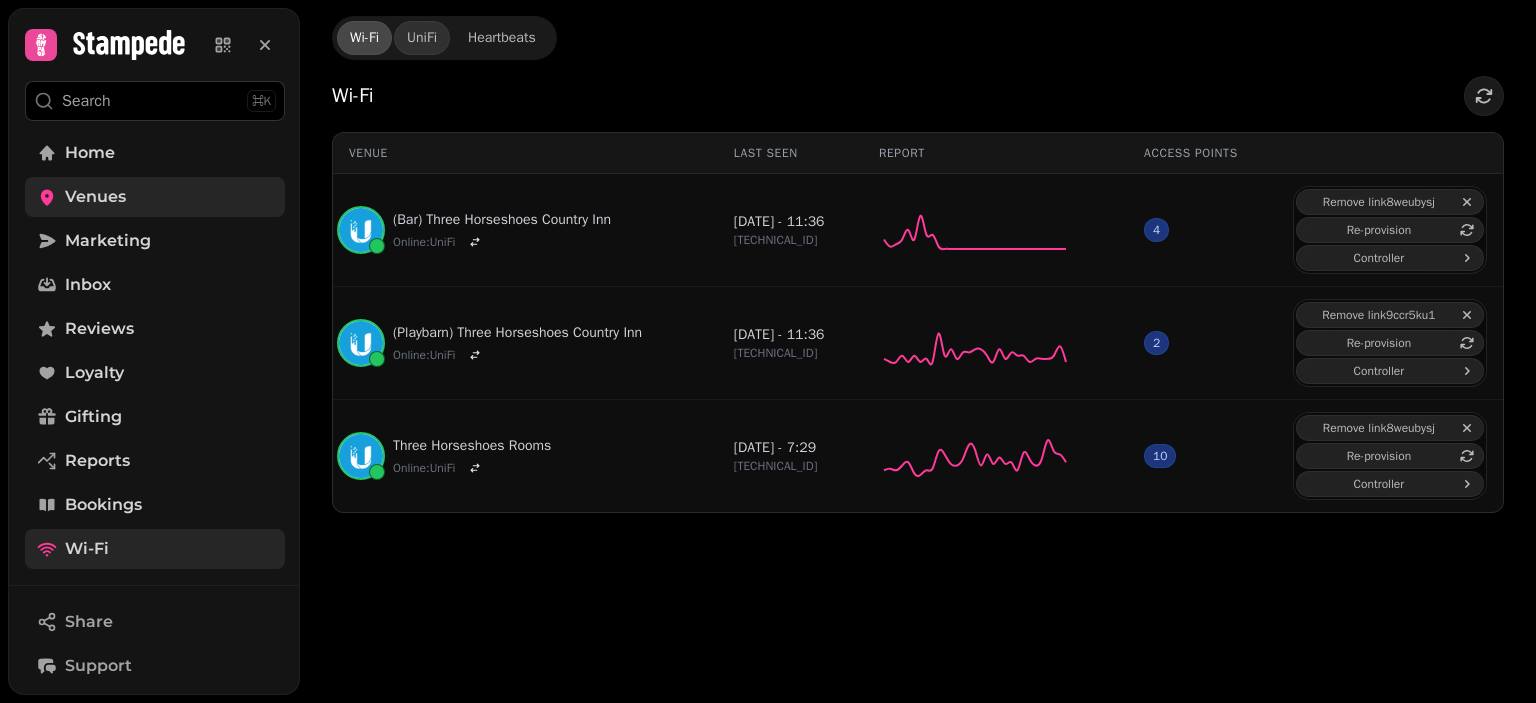 click on "Venues" at bounding box center [95, 197] 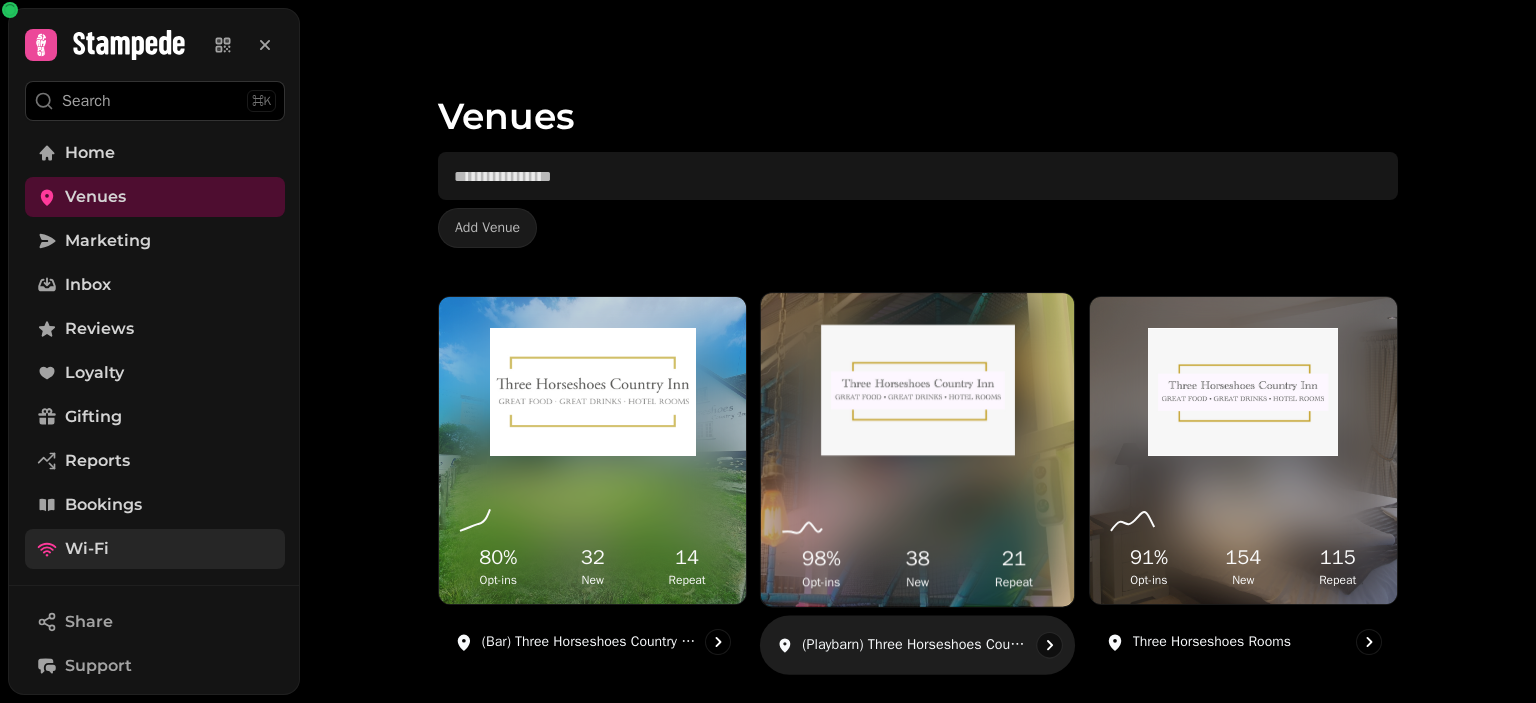 scroll, scrollTop: 16, scrollLeft: 0, axis: vertical 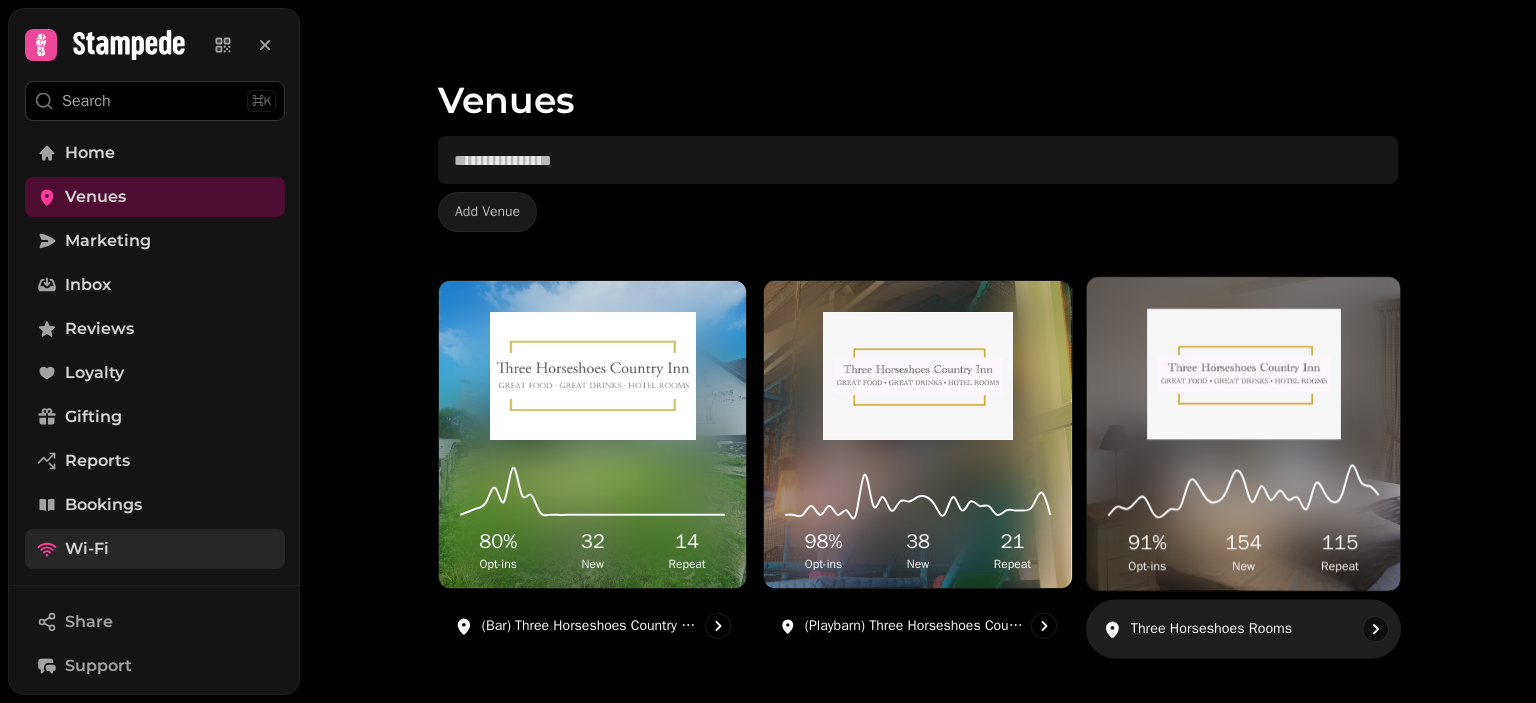 click at bounding box center [1243, 374] 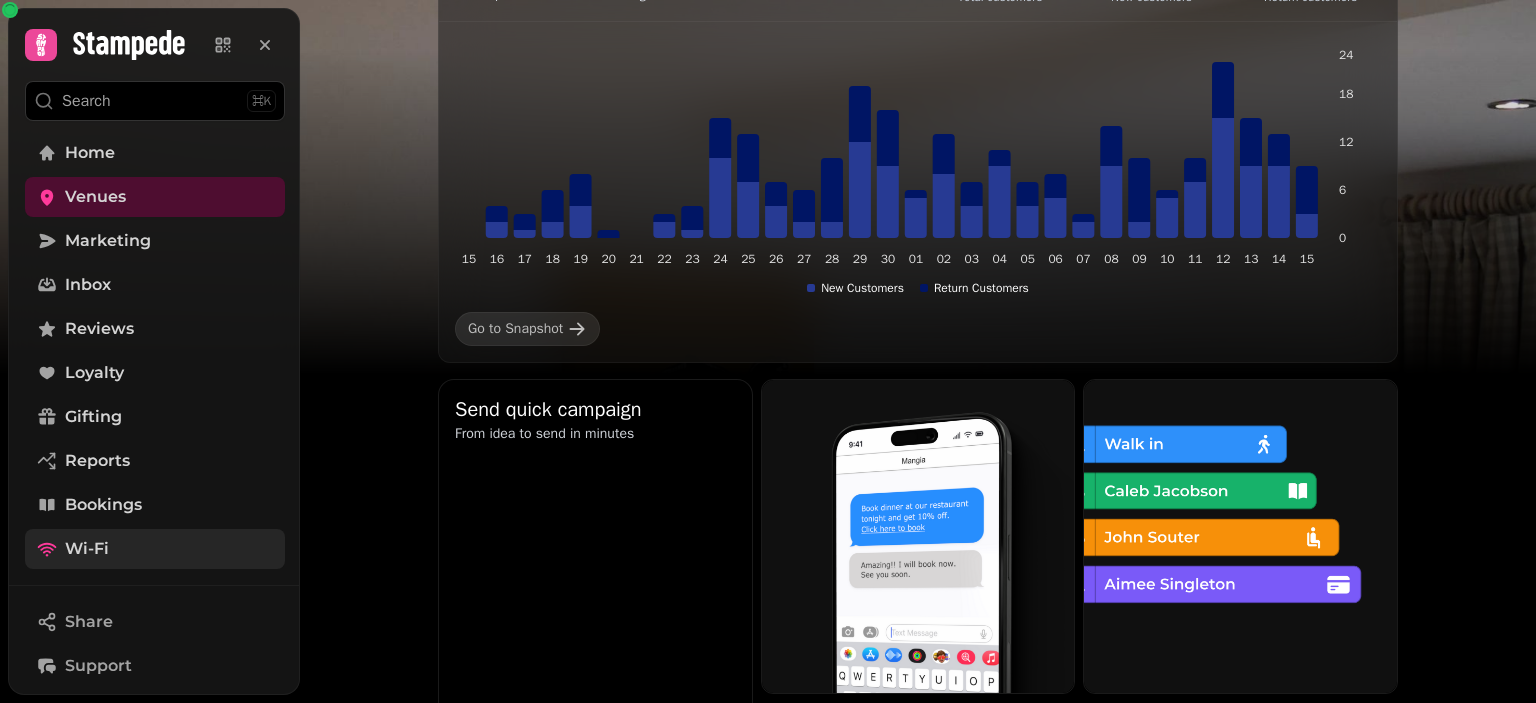 scroll, scrollTop: 0, scrollLeft: 0, axis: both 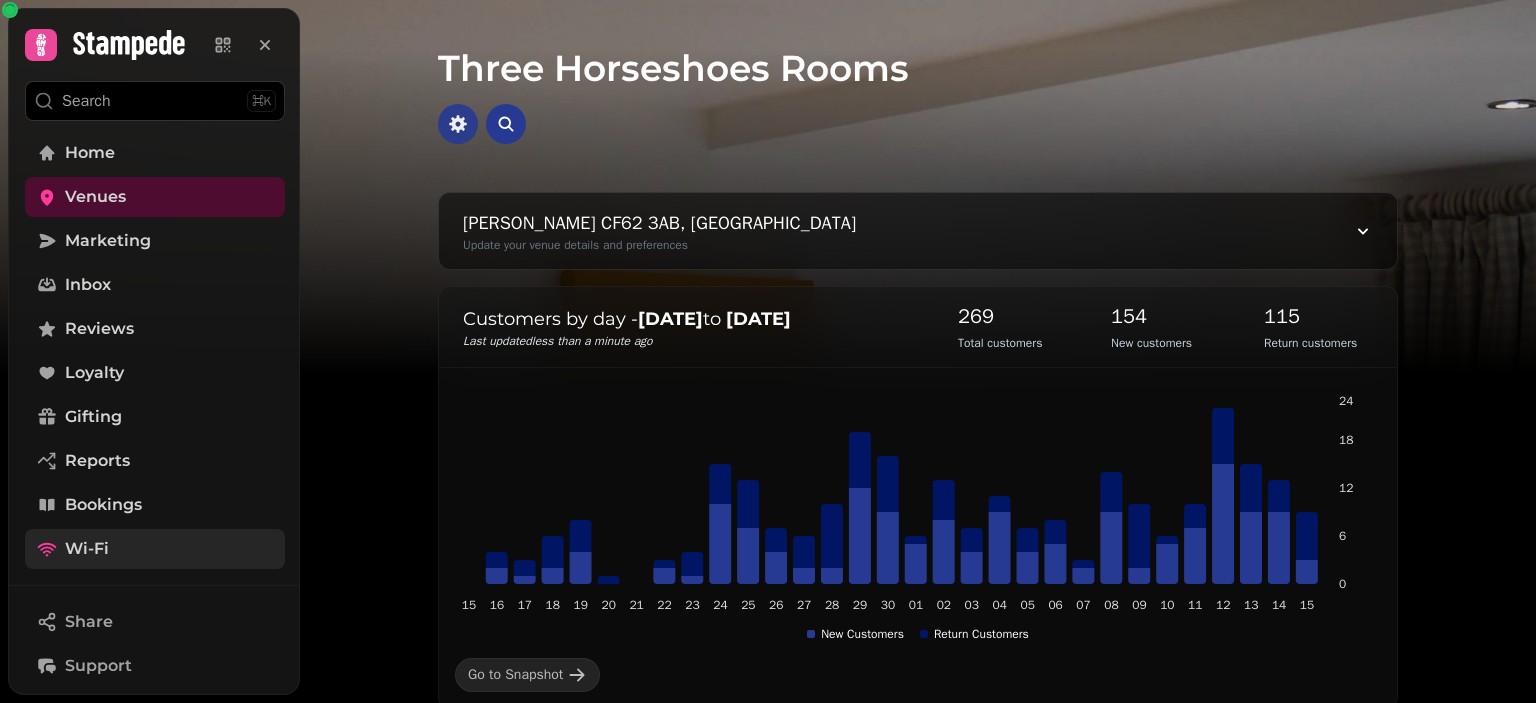 click 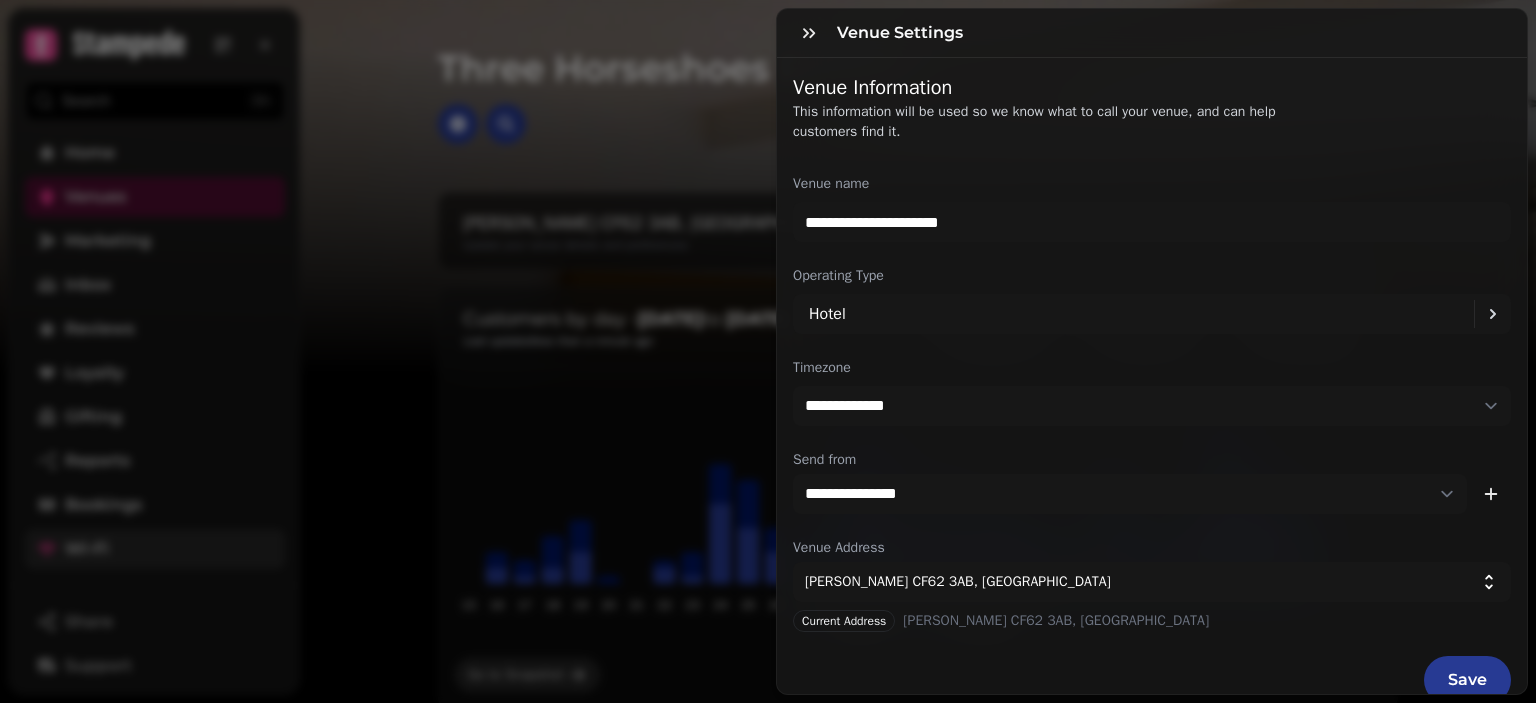 click on "**********" at bounding box center [768, 367] 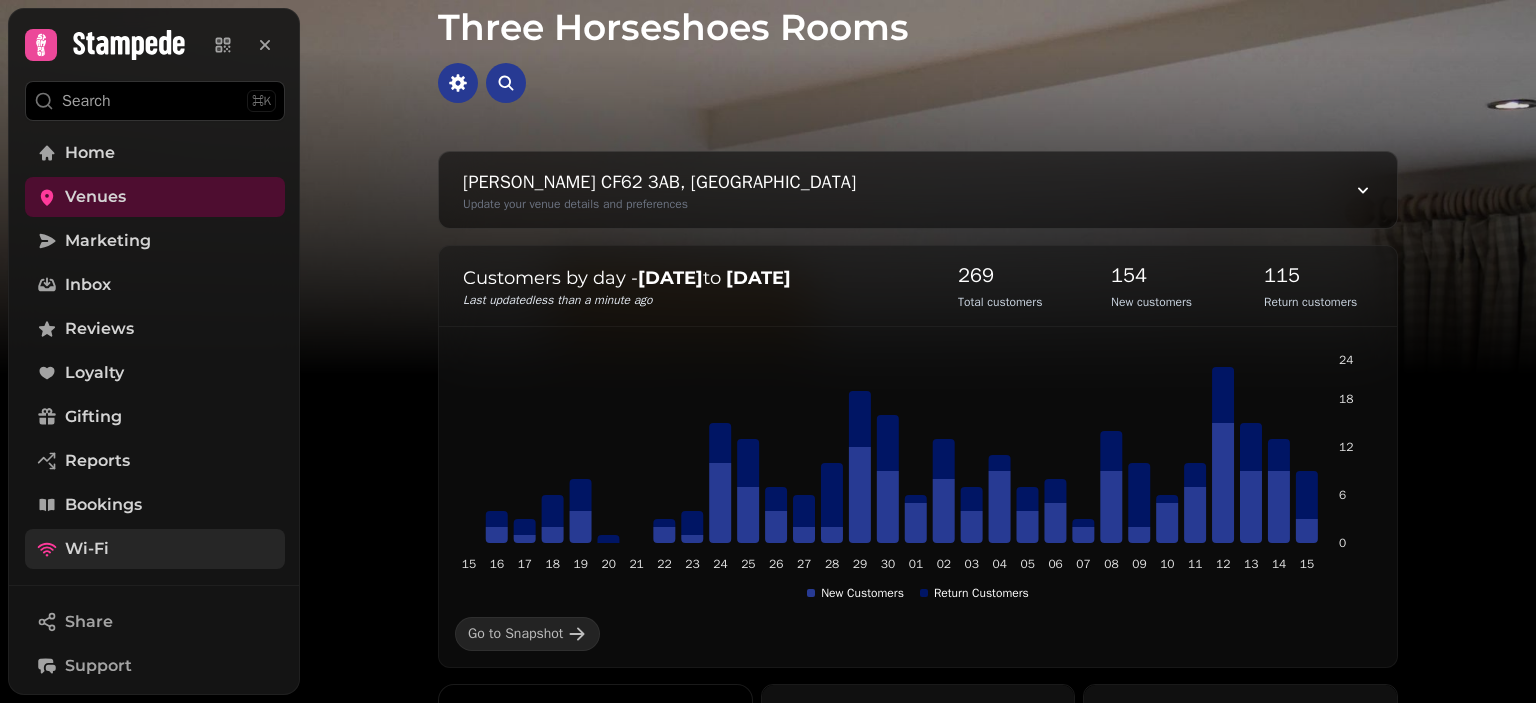 scroll, scrollTop: 40, scrollLeft: 0, axis: vertical 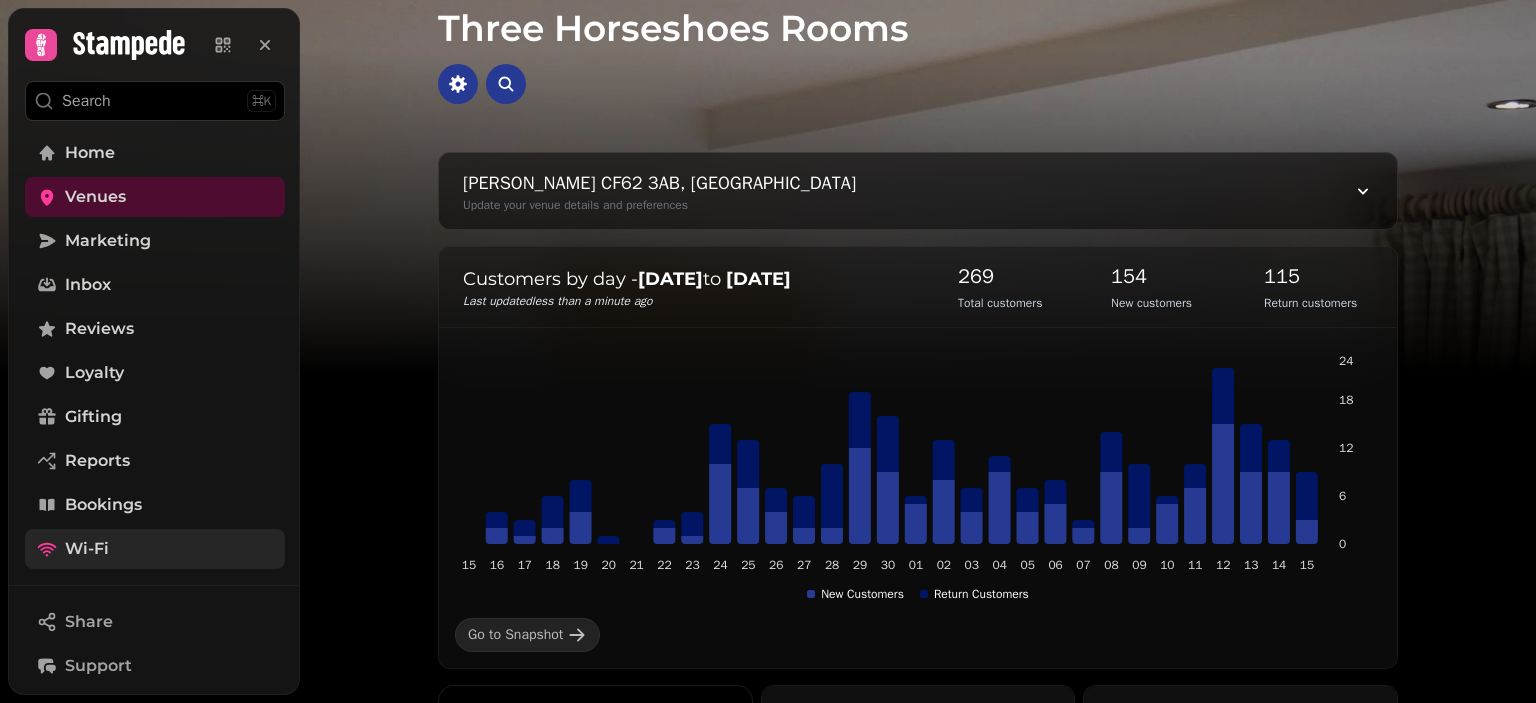 click on "Wi-Fi" at bounding box center (87, 549) 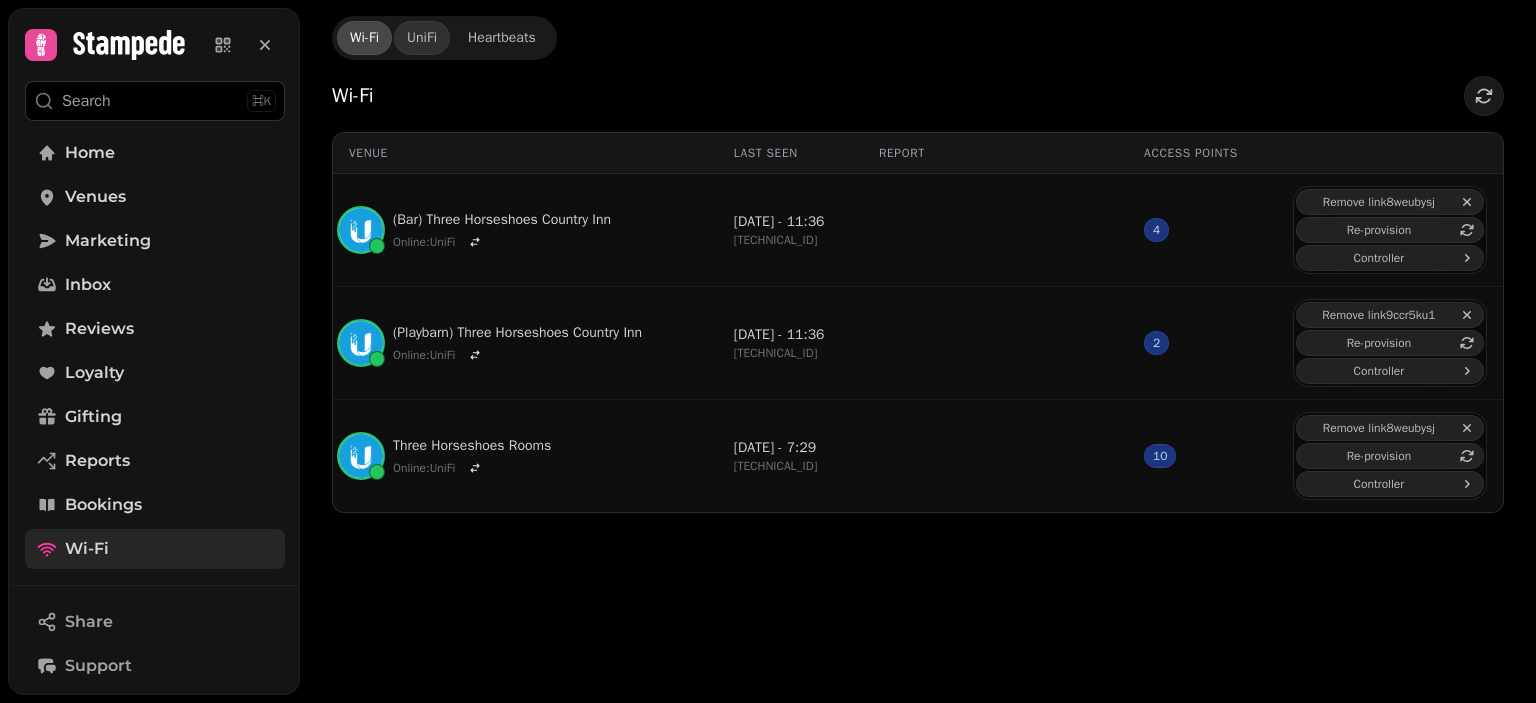 scroll, scrollTop: 0, scrollLeft: 0, axis: both 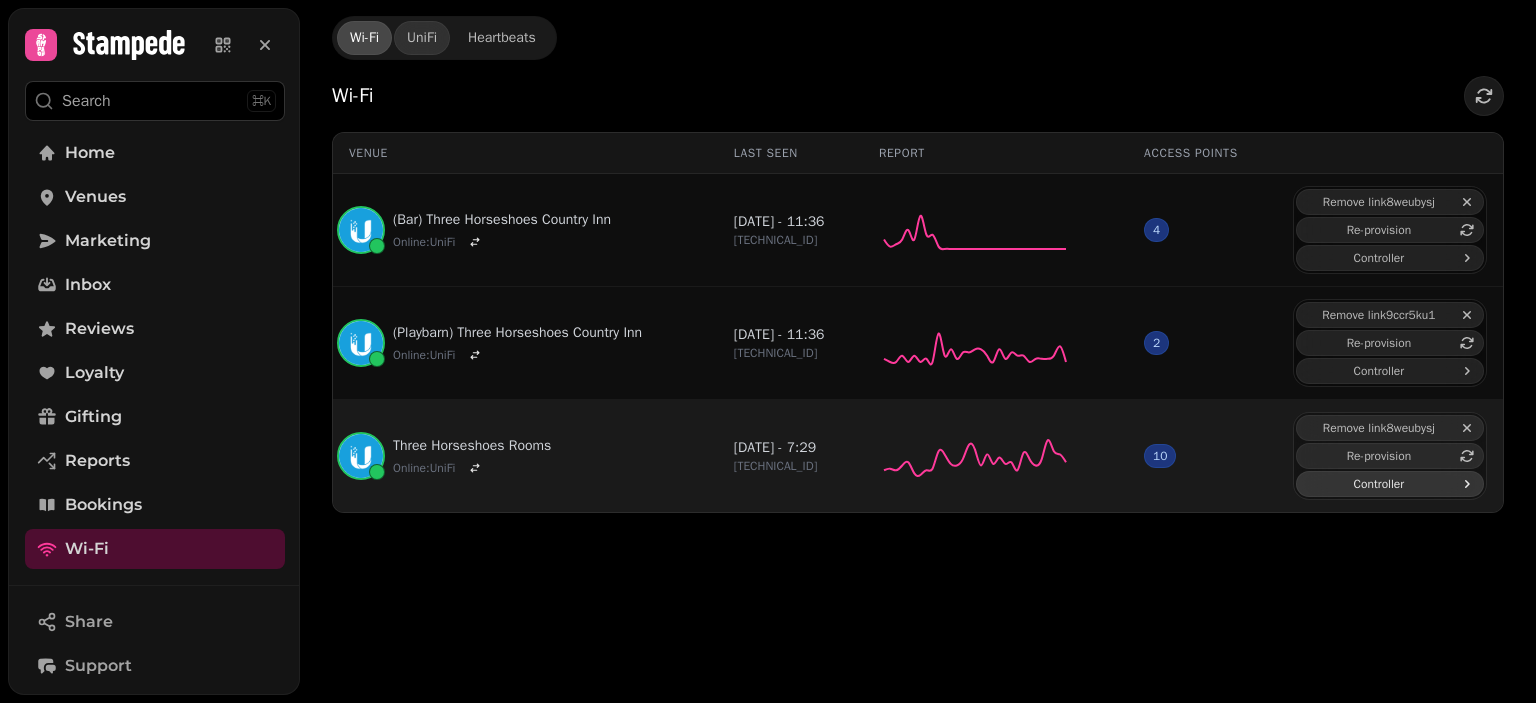 click on "Controller" at bounding box center (1379, 484) 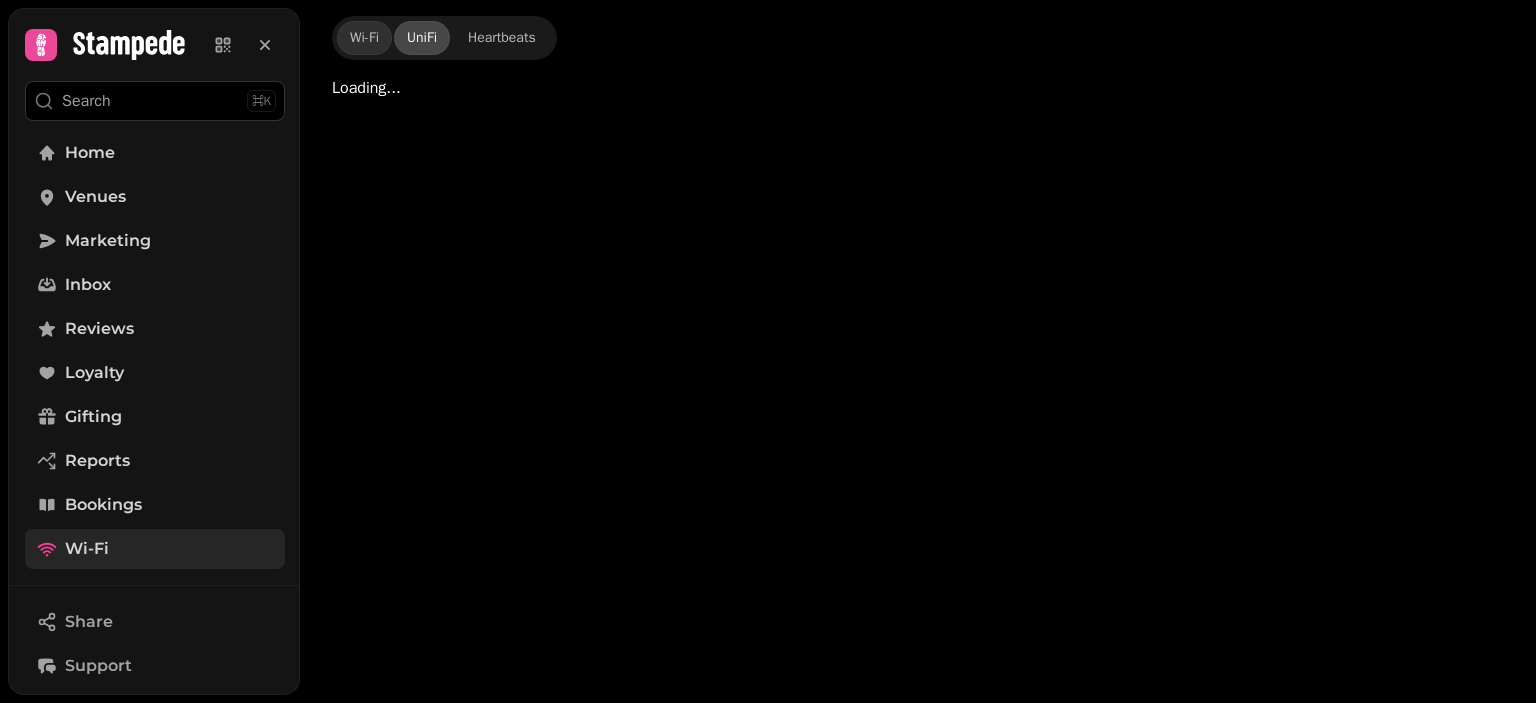 click on "Wi-Fi" at bounding box center [87, 549] 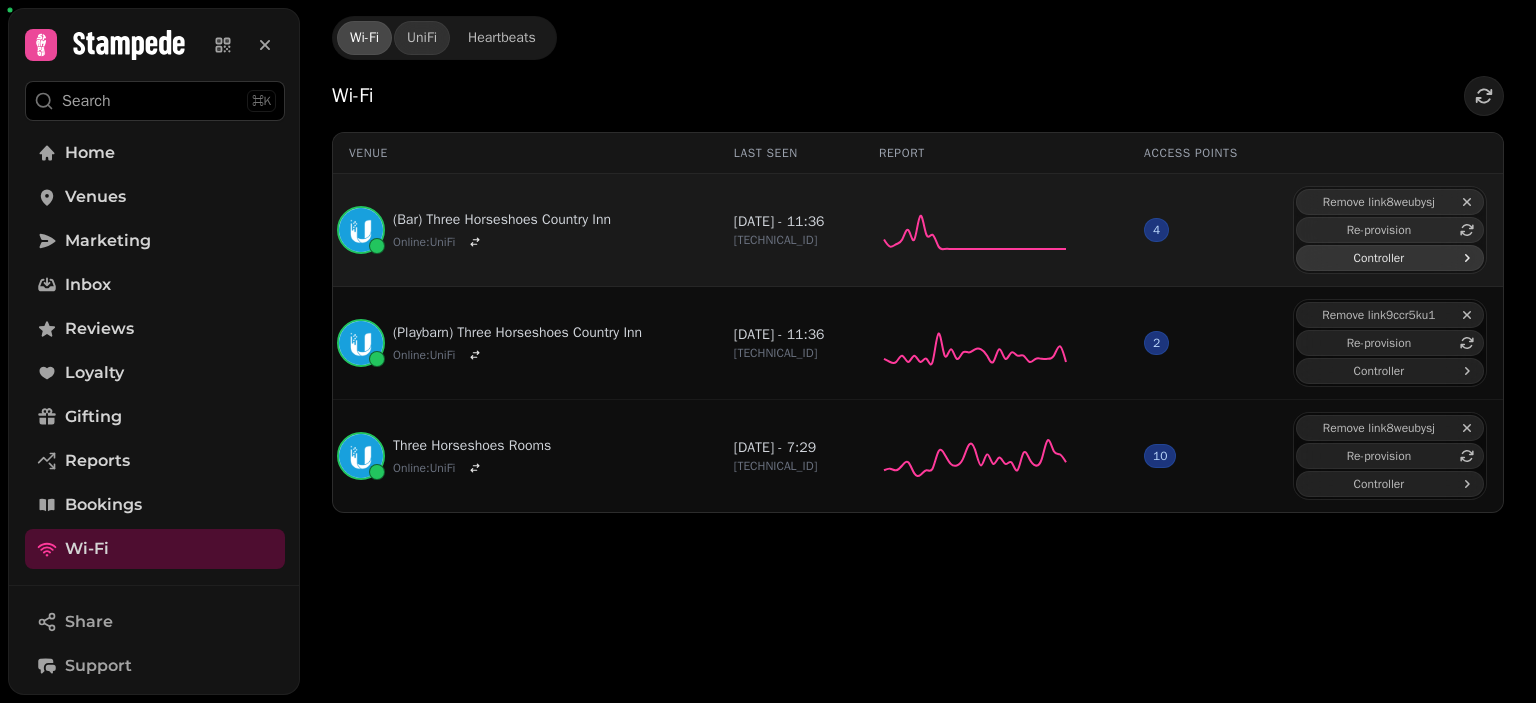 click on "Controller" at bounding box center [1390, 258] 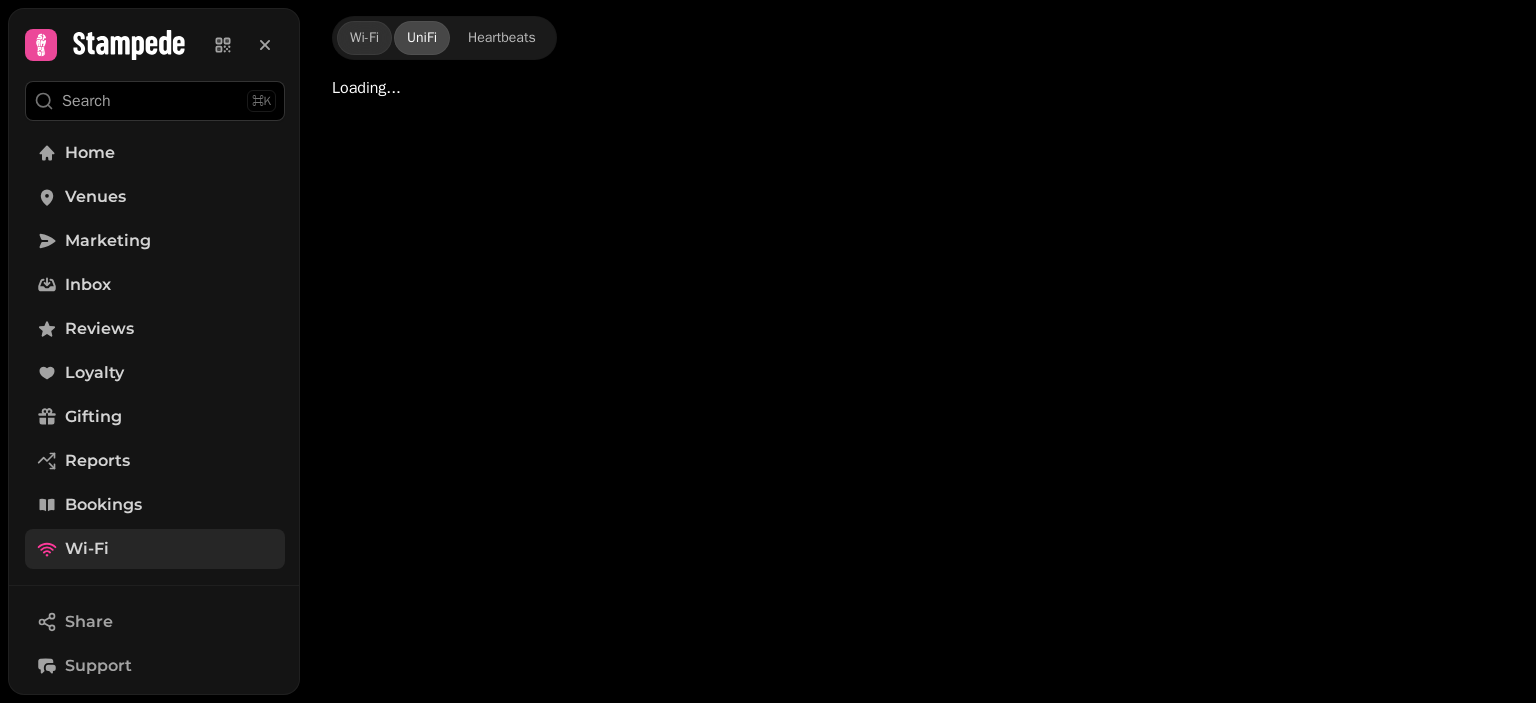 click on "Wi-Fi" at bounding box center [155, 549] 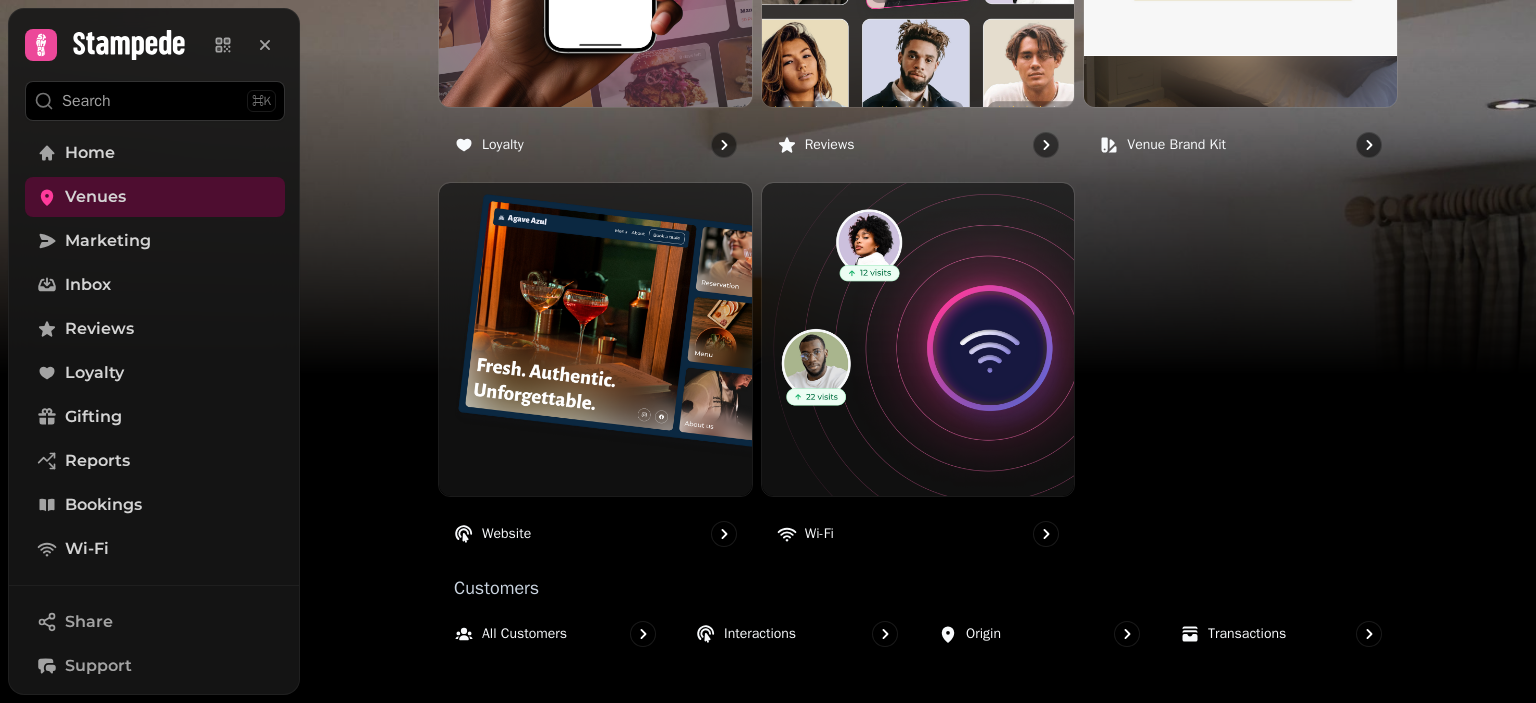 scroll, scrollTop: 1324, scrollLeft: 0, axis: vertical 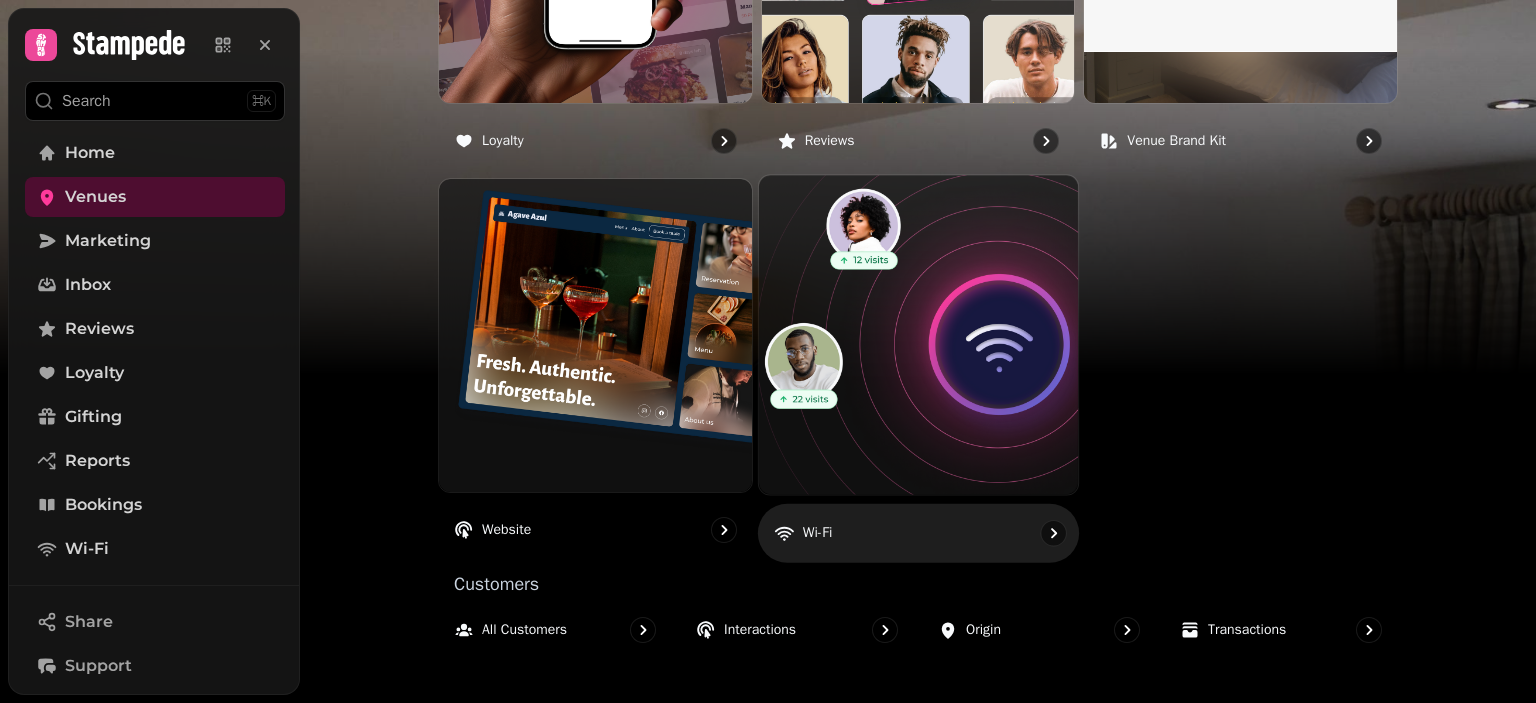 click at bounding box center [918, 335] 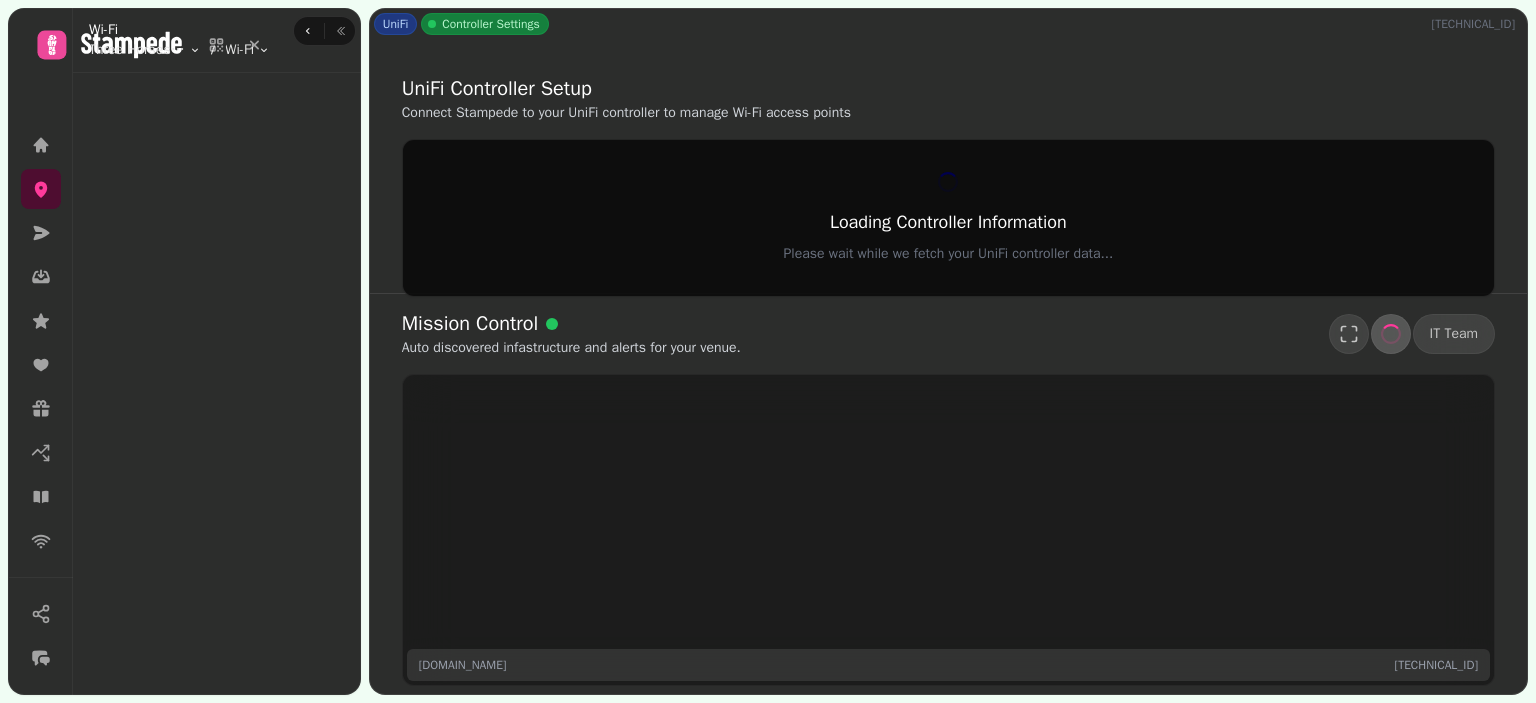 scroll, scrollTop: 0, scrollLeft: 0, axis: both 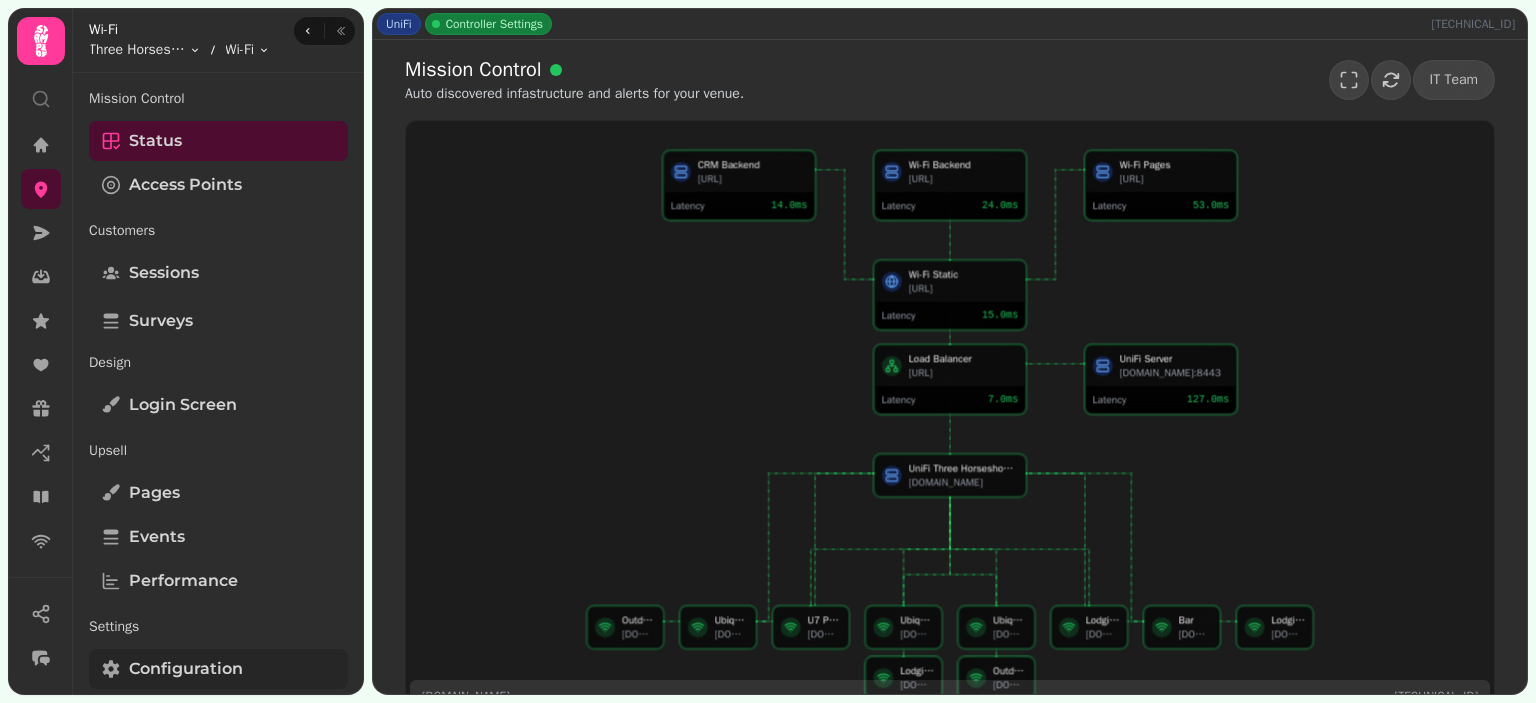 click on "Configuration" at bounding box center [186, 669] 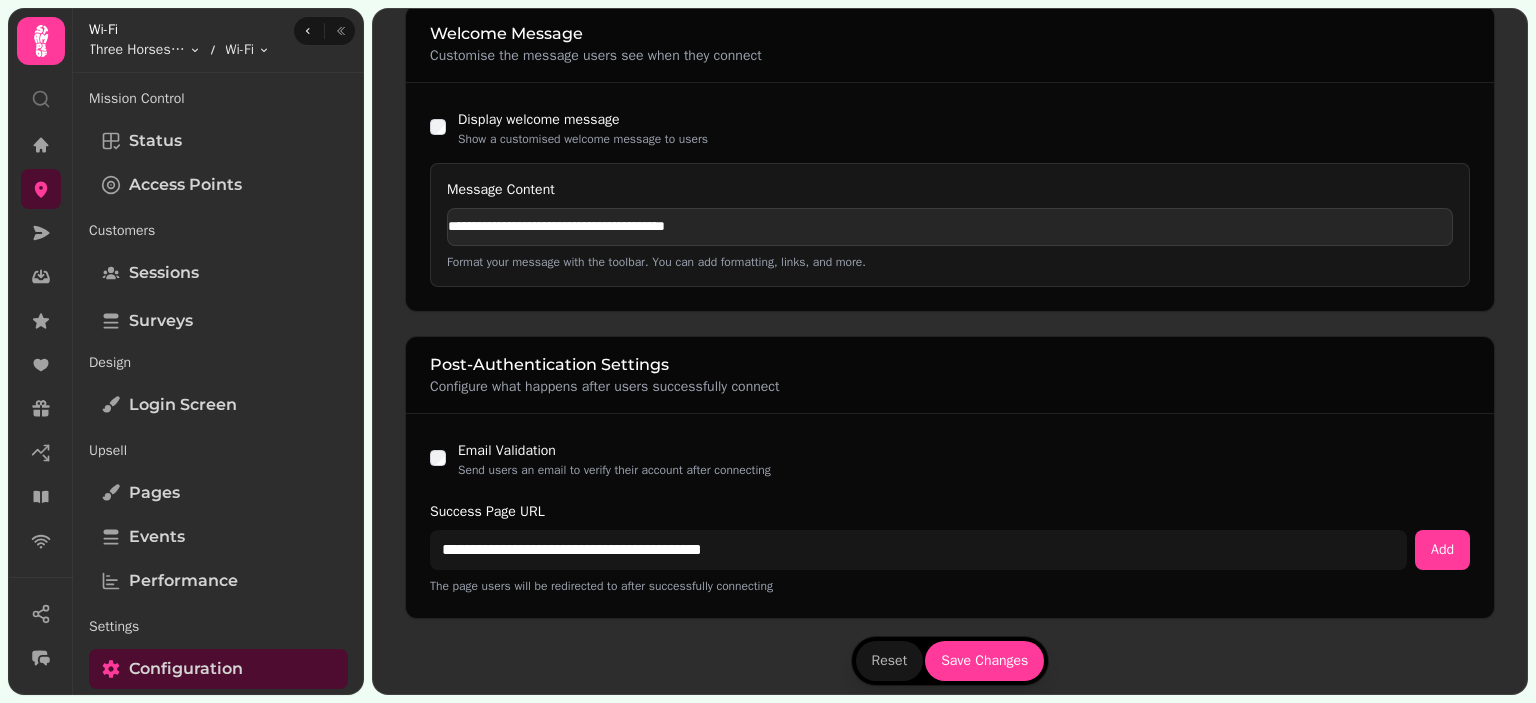 scroll, scrollTop: 1812, scrollLeft: 0, axis: vertical 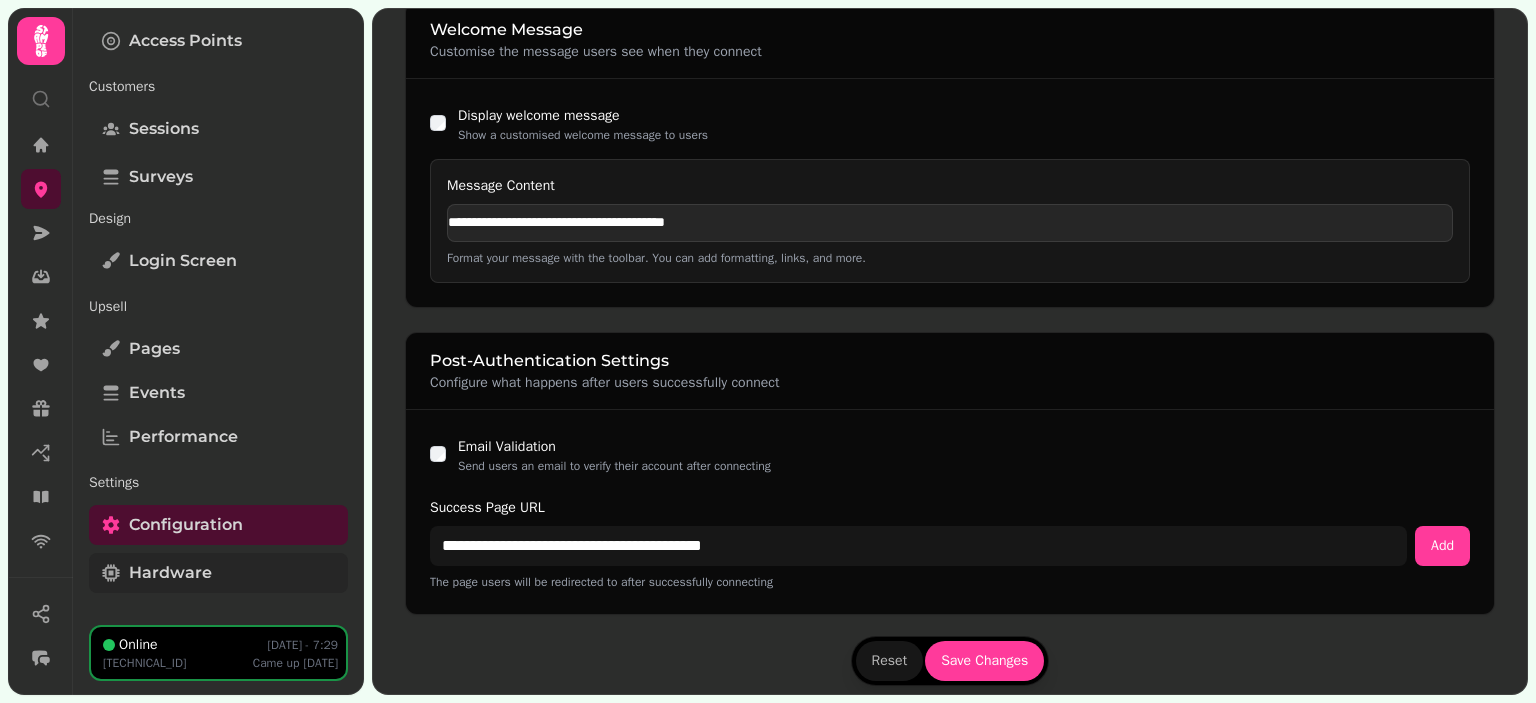 click on "Hardware" at bounding box center (170, 573) 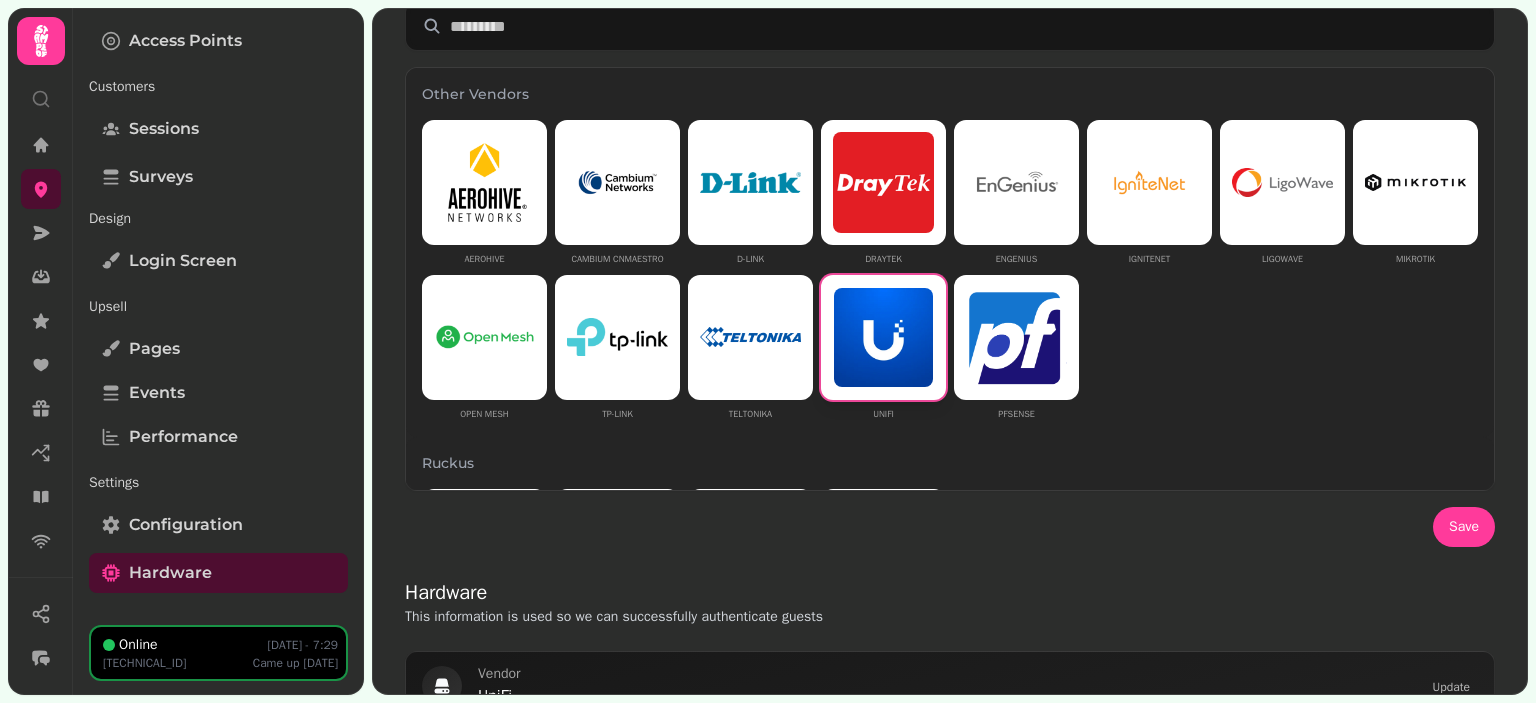 scroll, scrollTop: 0, scrollLeft: 0, axis: both 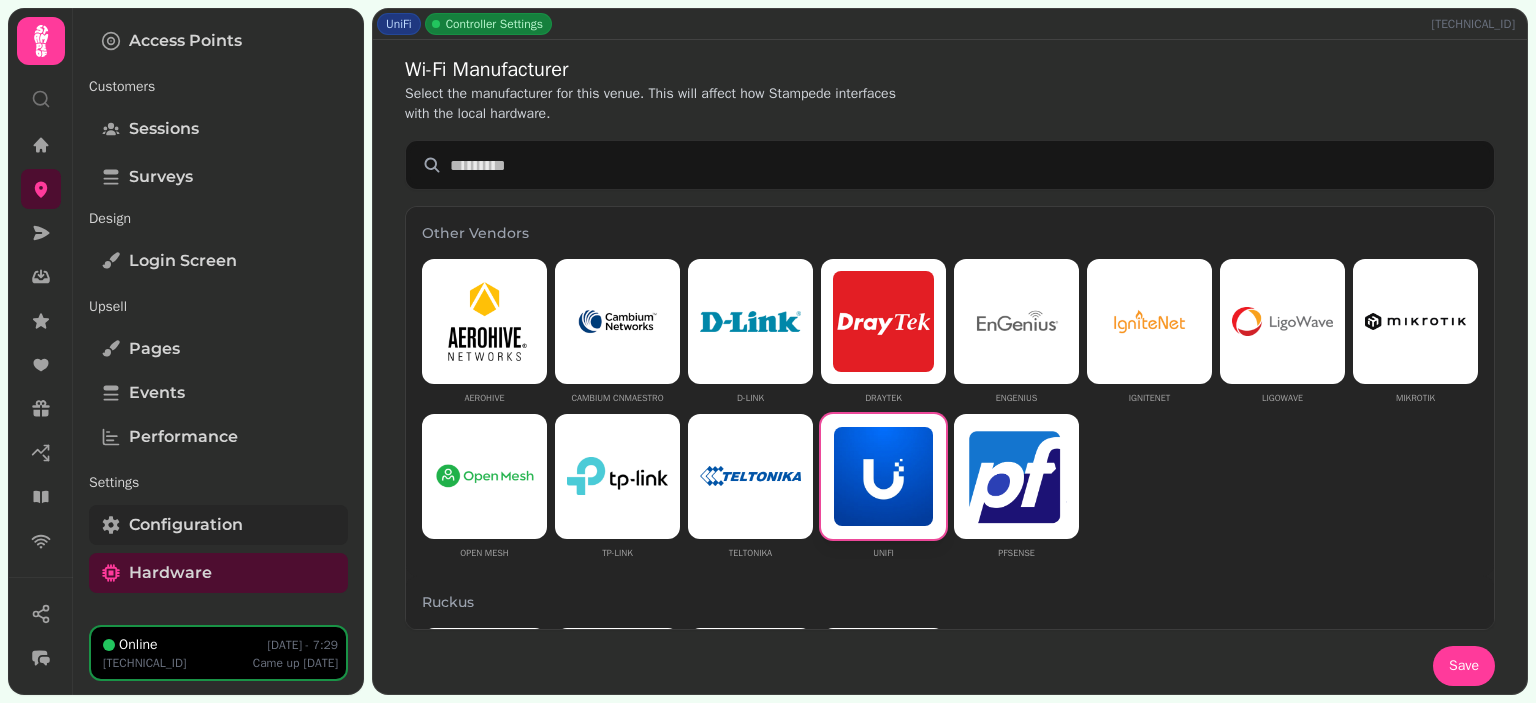 click on "Configuration" at bounding box center (218, 525) 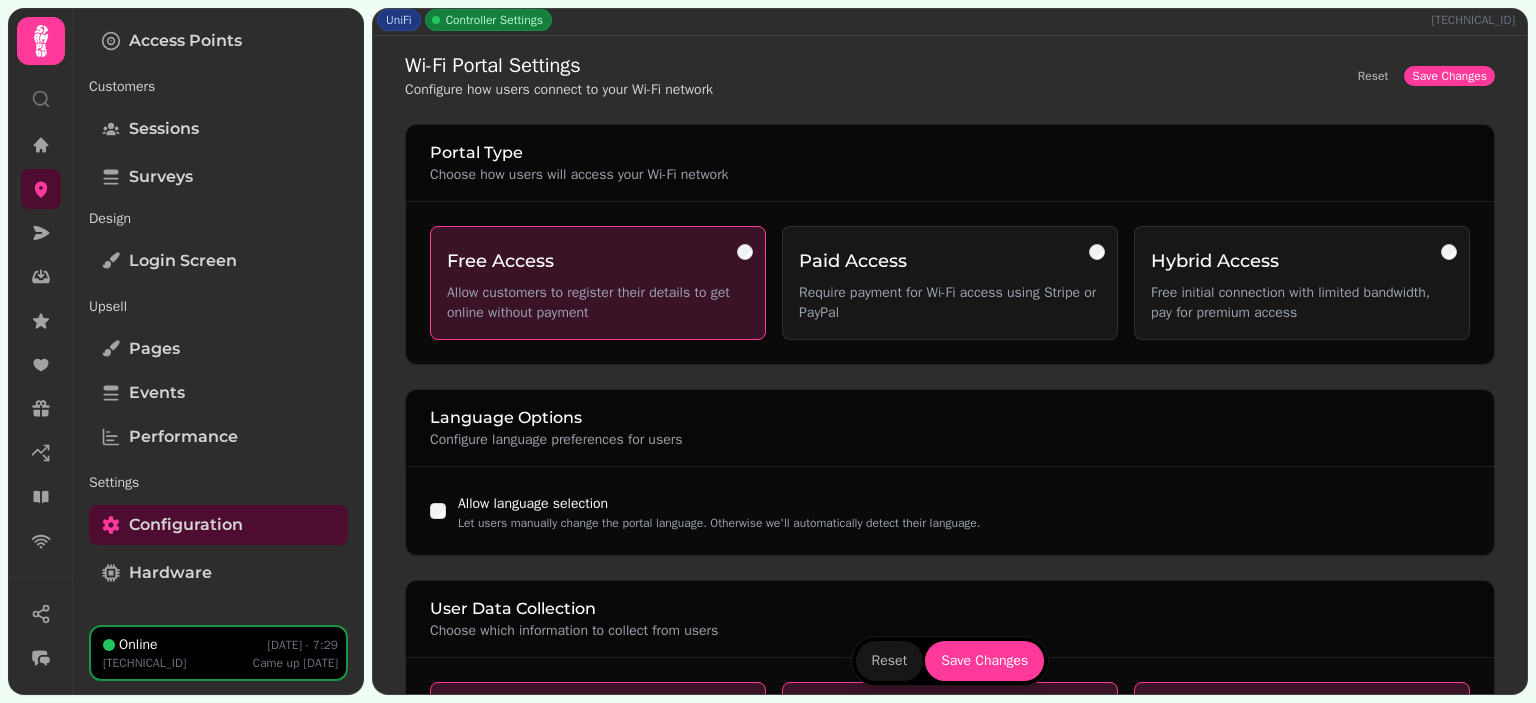 scroll, scrollTop: 0, scrollLeft: 0, axis: both 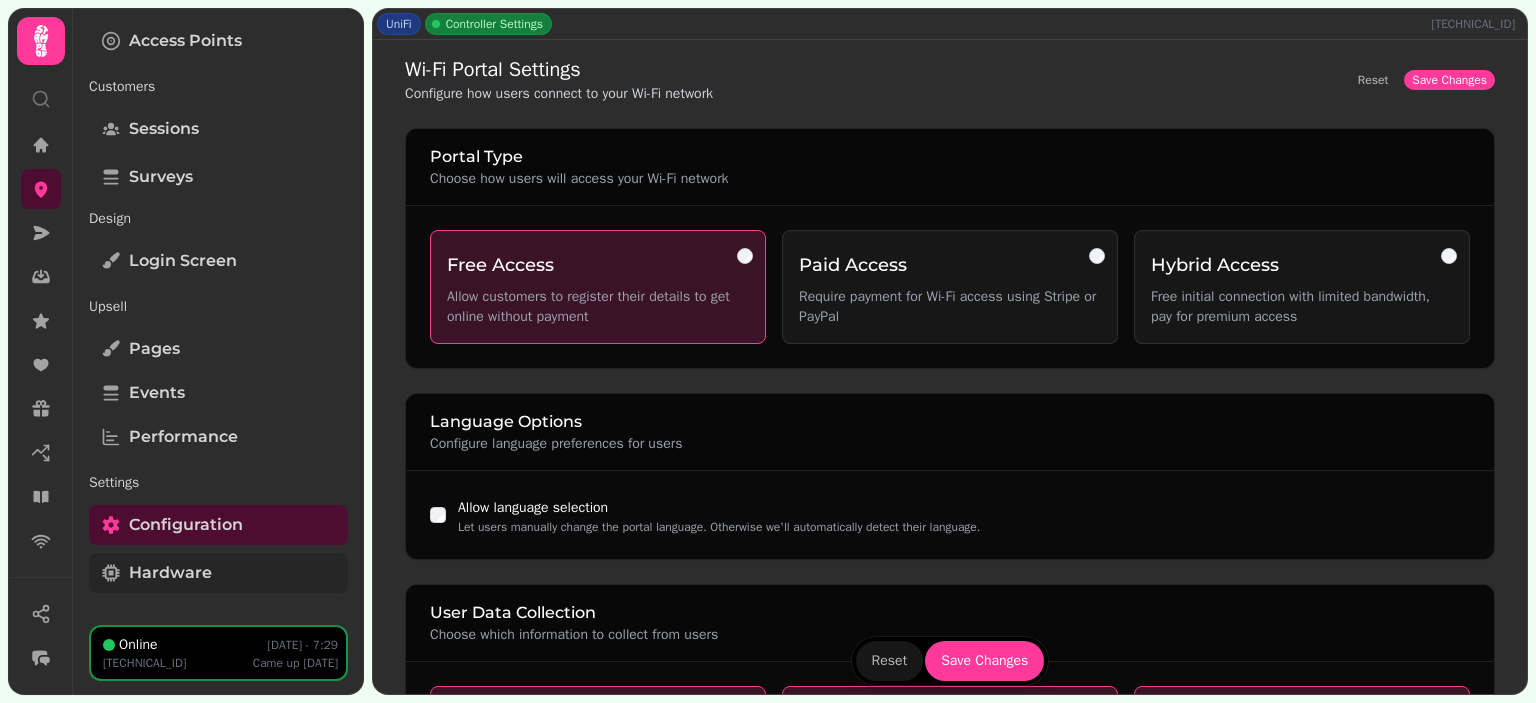 click on "Hardware" at bounding box center [170, 573] 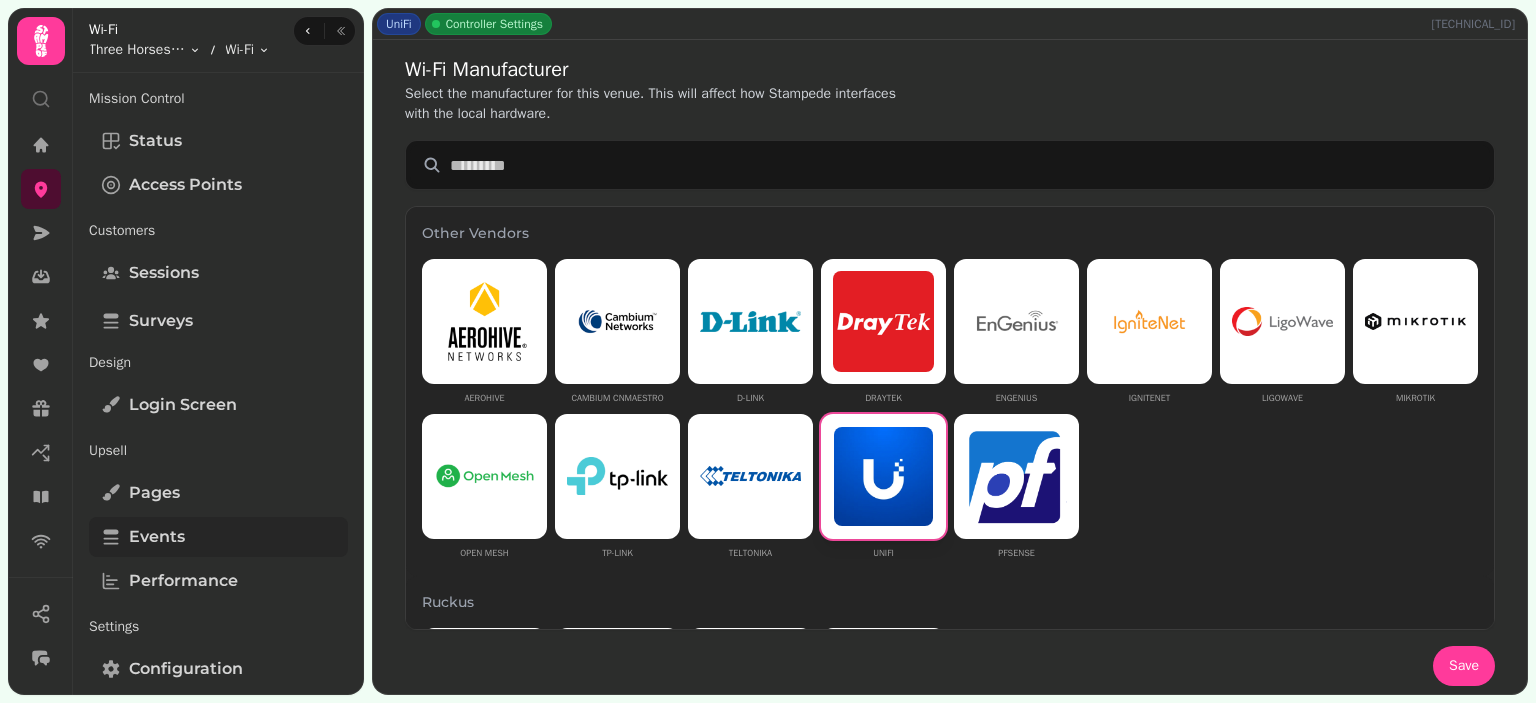 scroll, scrollTop: 144, scrollLeft: 0, axis: vertical 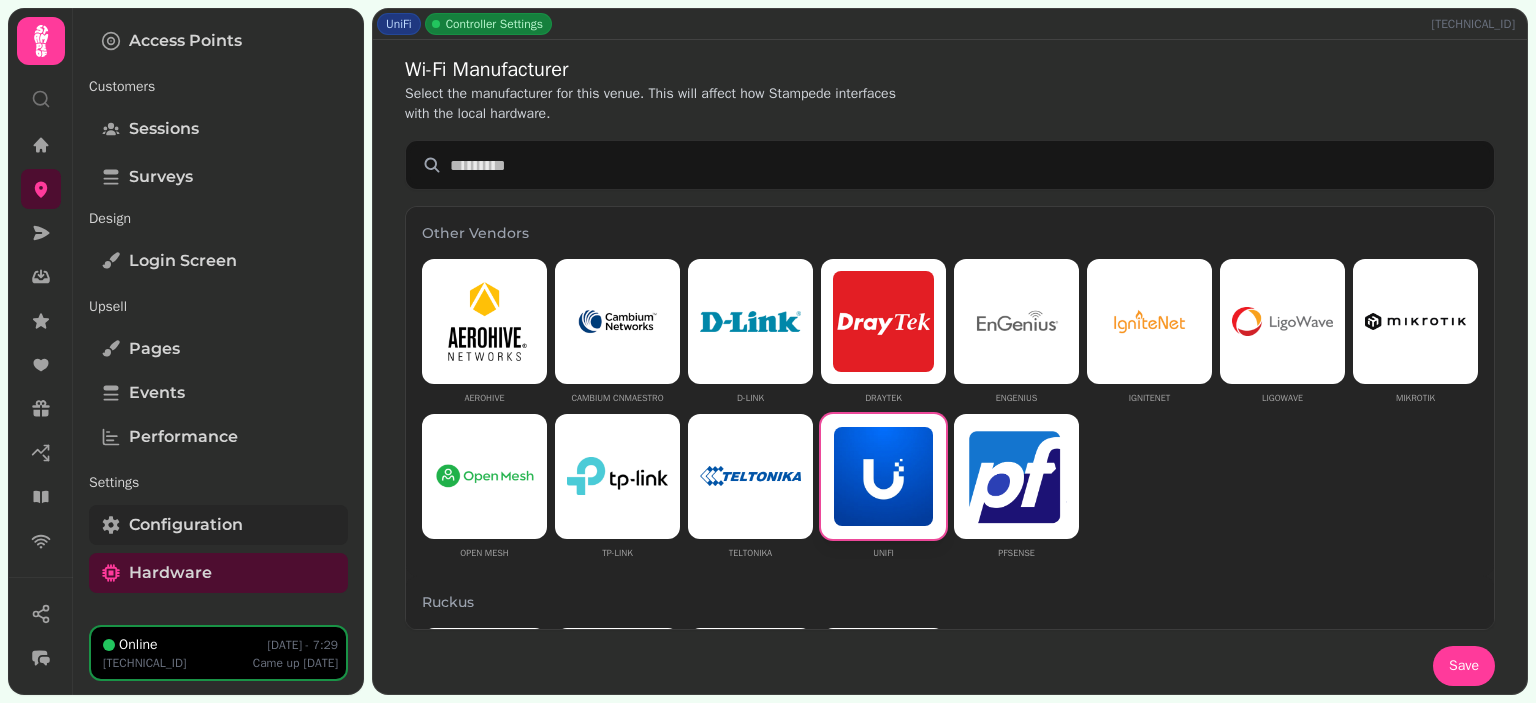 click on "Configuration" at bounding box center [186, 525] 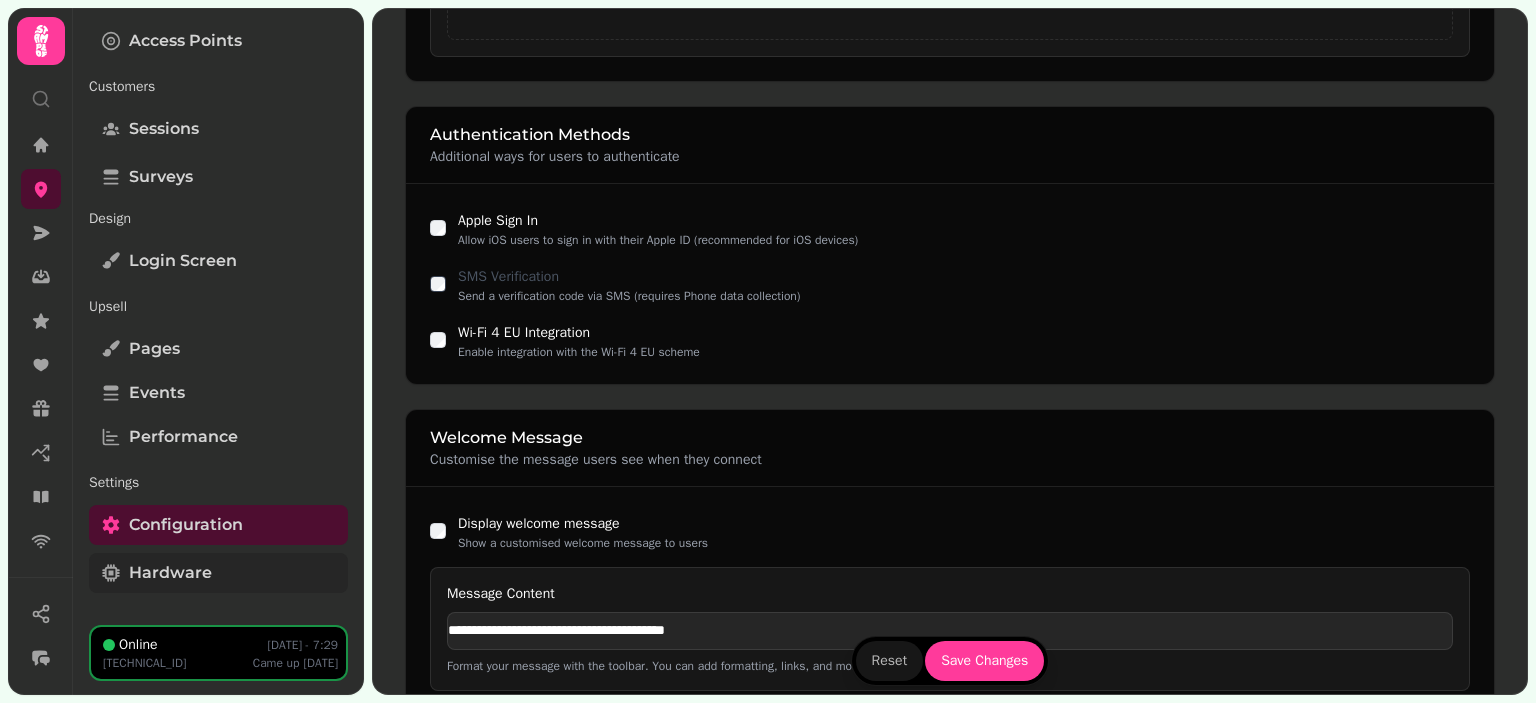 click on "Hardware" at bounding box center (170, 573) 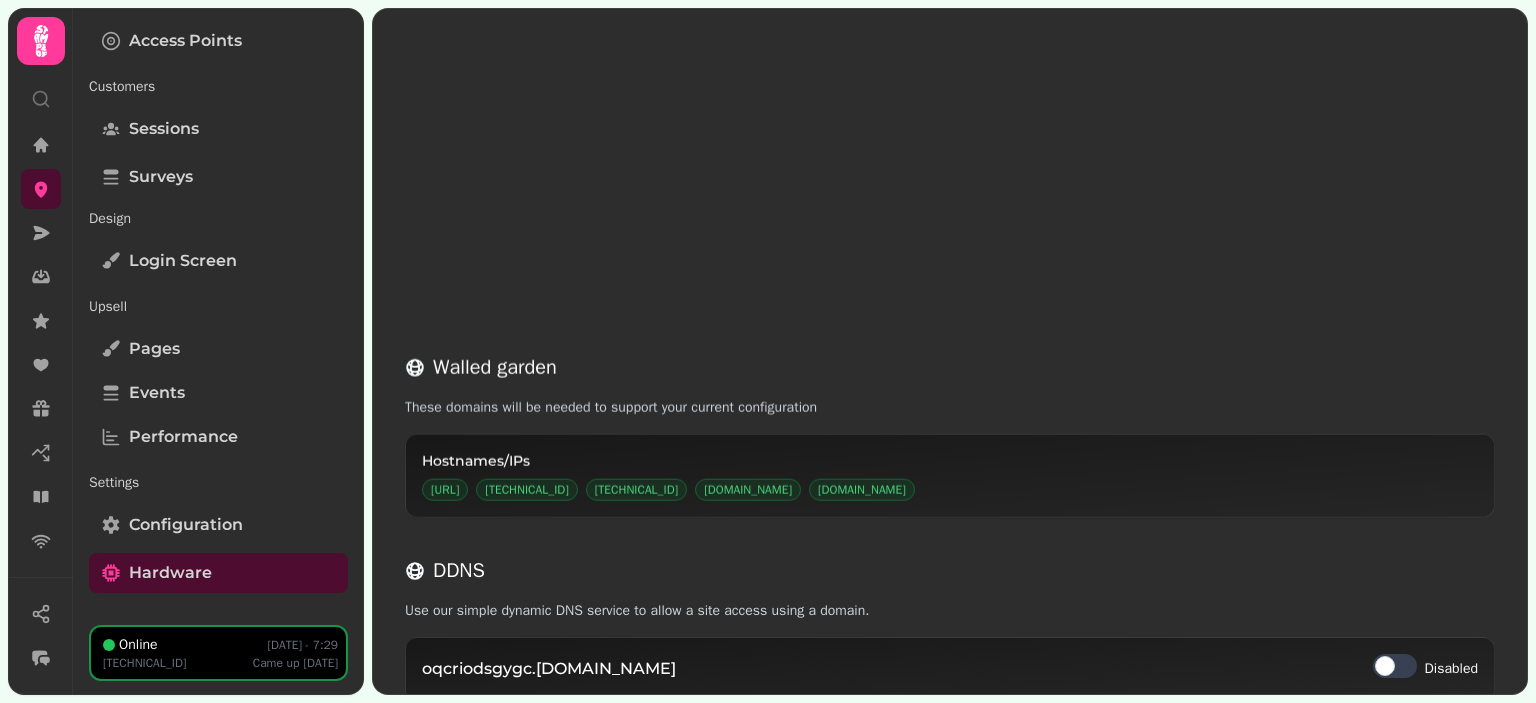 scroll, scrollTop: 951, scrollLeft: 0, axis: vertical 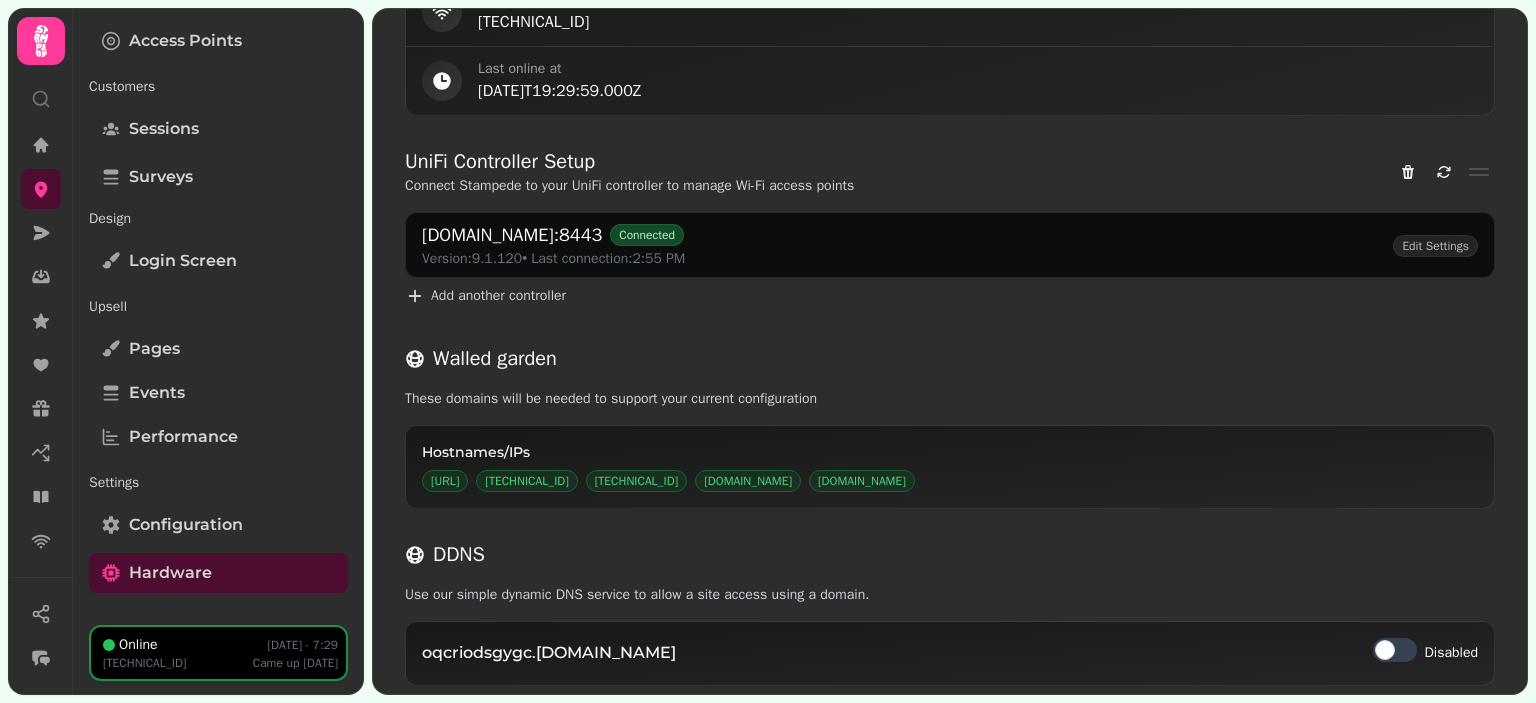 click on "Hardware This information is used so we can successfully authenticate guests Vendor UniFi Update External portal URL [URL] Last seen IP [TECHNICAL_ID] Last online at [DATE]T19:29:59.000Z UniFi Controller Setup Connect Stampede to your UniFi controller to manage Wi-Fi access points [DOMAIN_NAME]:8443 Connected Version:  9.1.120  • Last connection:  2:55 PM Edit Settings Add another controller Walled garden These domains will be needed to support your current configuration Hostnames/IPs [URL] [TECHNICAL_ID] [TECHNICAL_ID] [DOMAIN_NAME] [DOMAIN_NAME] DDNS Use our simple dynamic DNS service to allow a site access using a domain. oqcriodsgygc .[DOMAIN_NAME] Disabled" at bounding box center [950, 226] 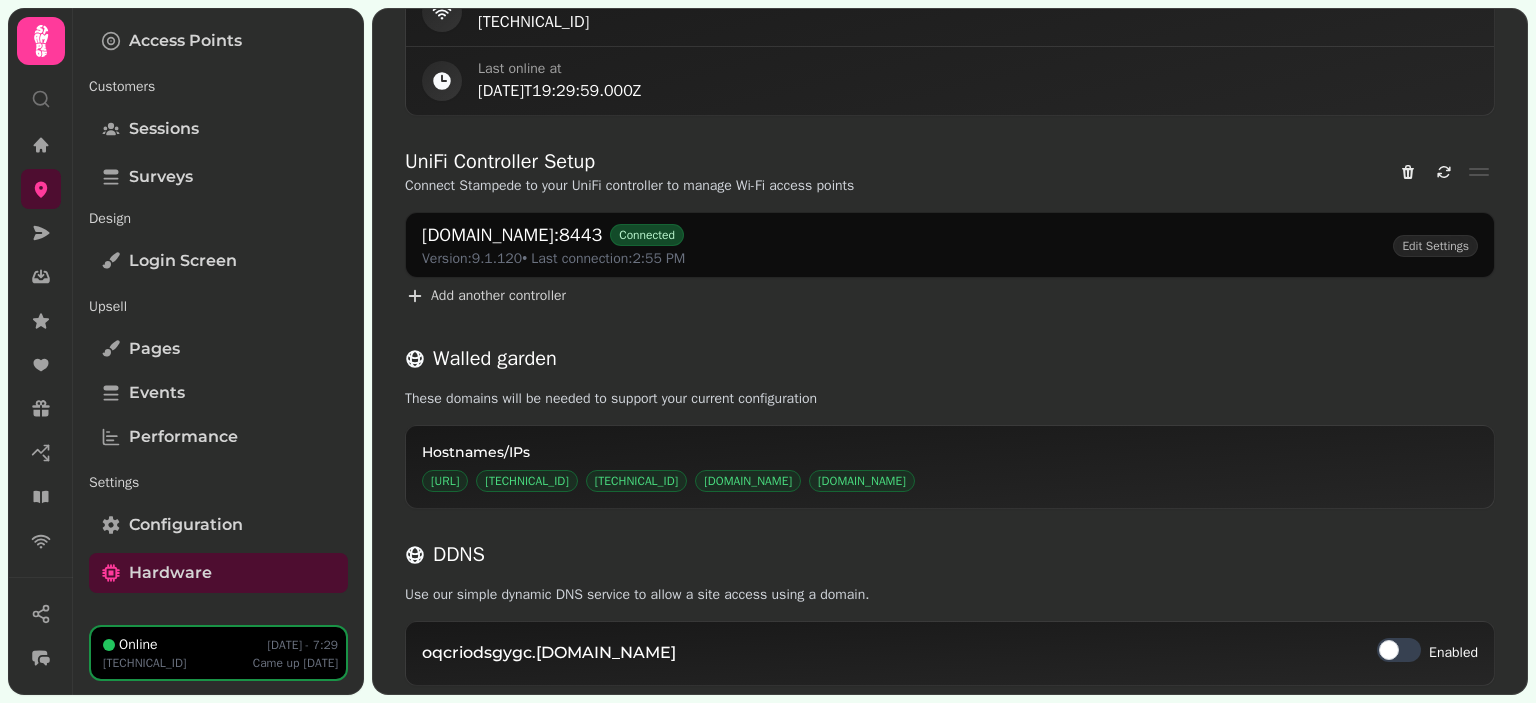 click at bounding box center (1399, 650) 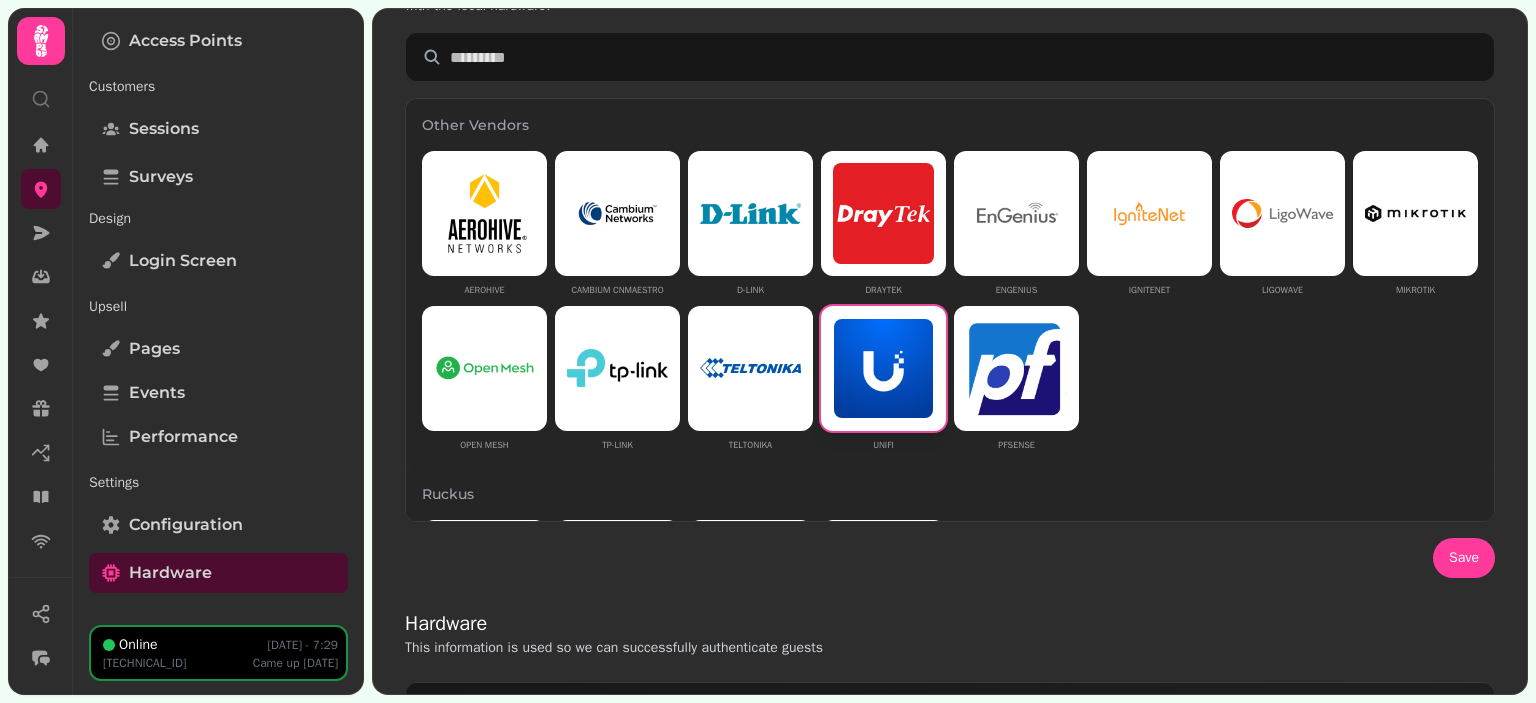 scroll, scrollTop: 0, scrollLeft: 0, axis: both 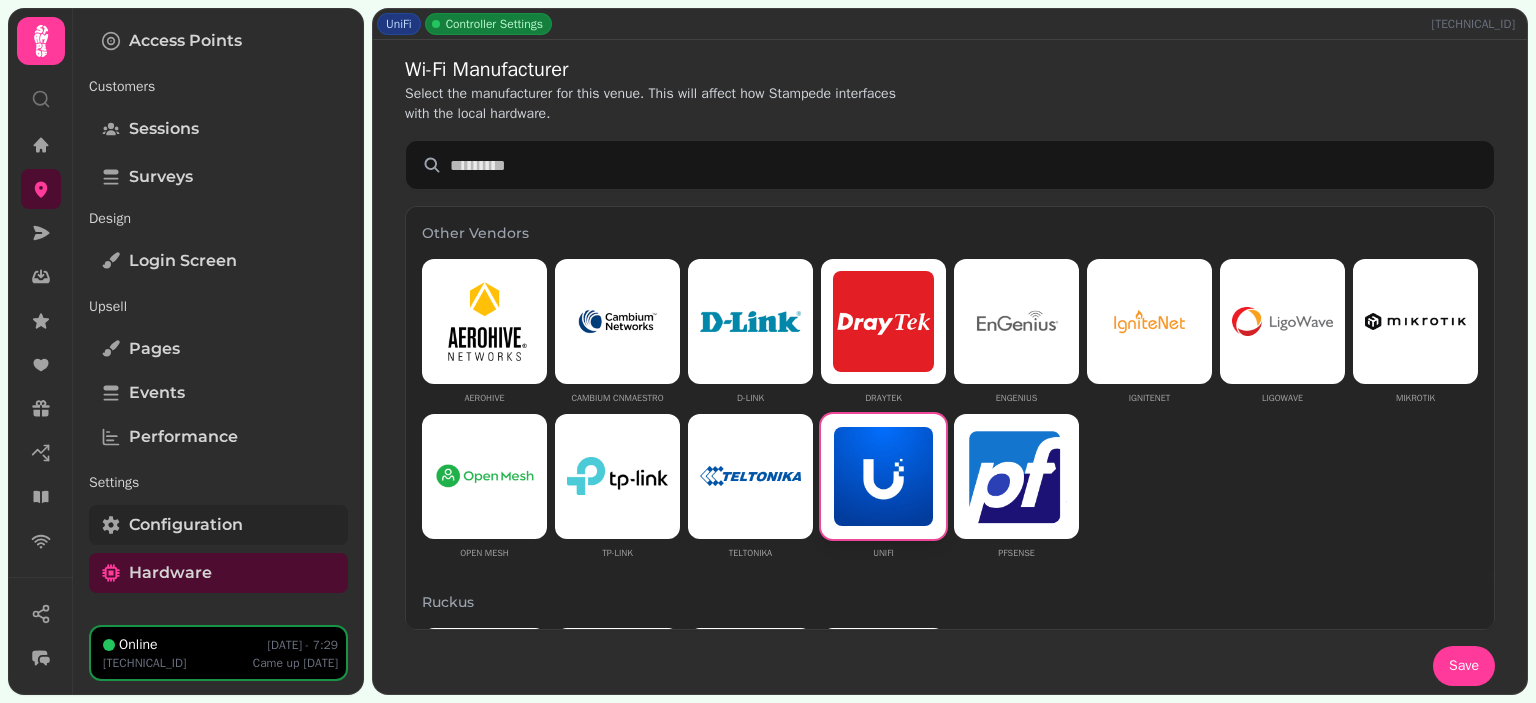 click on "Configuration" at bounding box center [186, 525] 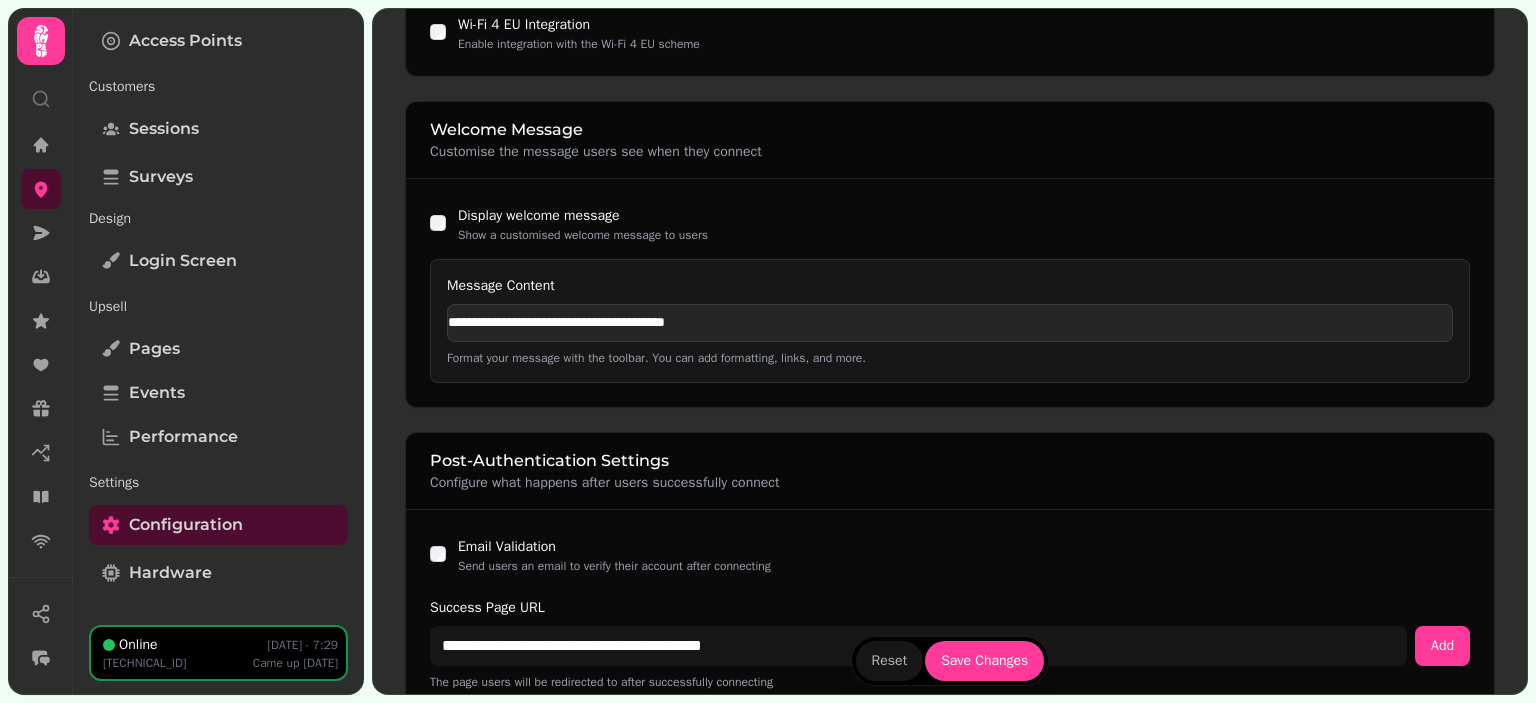 scroll, scrollTop: 1812, scrollLeft: 0, axis: vertical 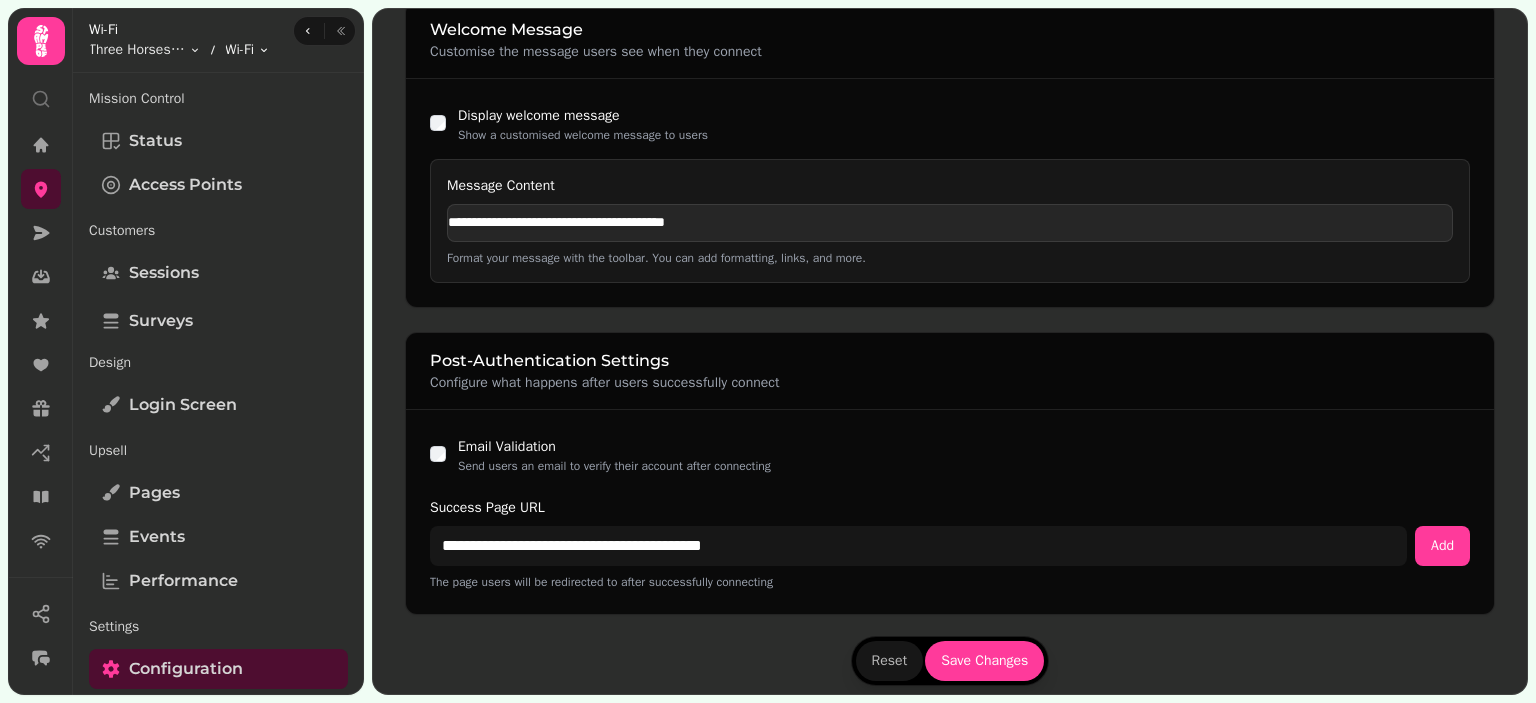 click on "**********" at bounding box center [768, 351] 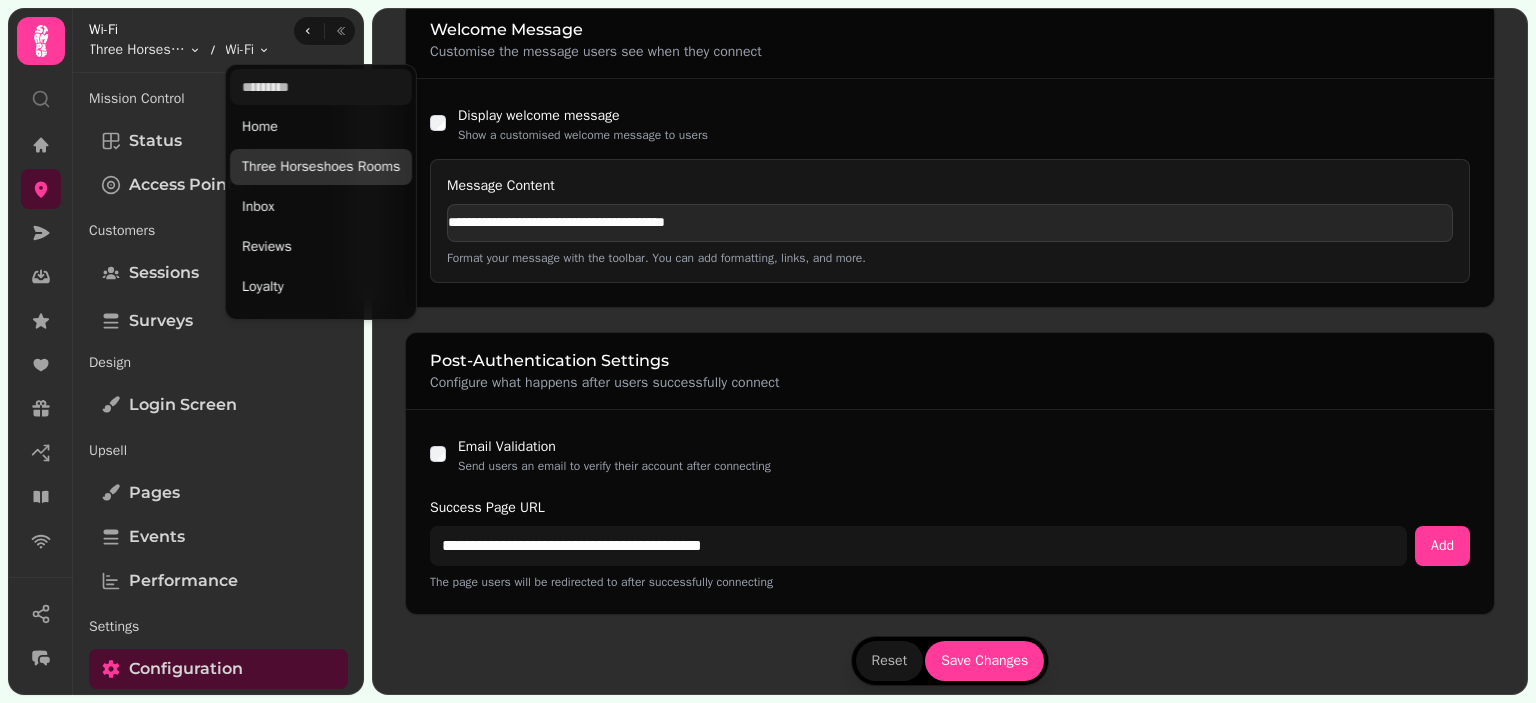 click on "Three Horseshoes Rooms" at bounding box center [321, 167] 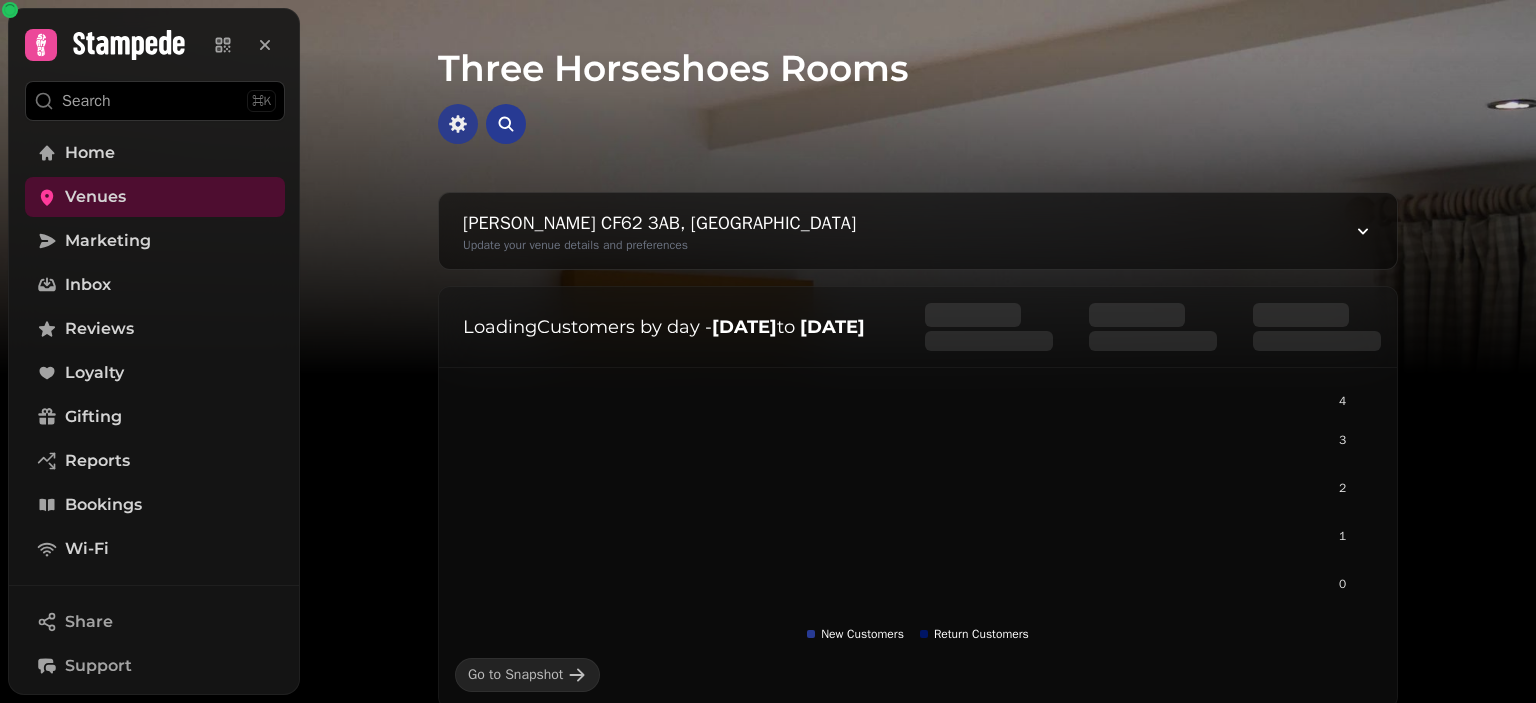 click 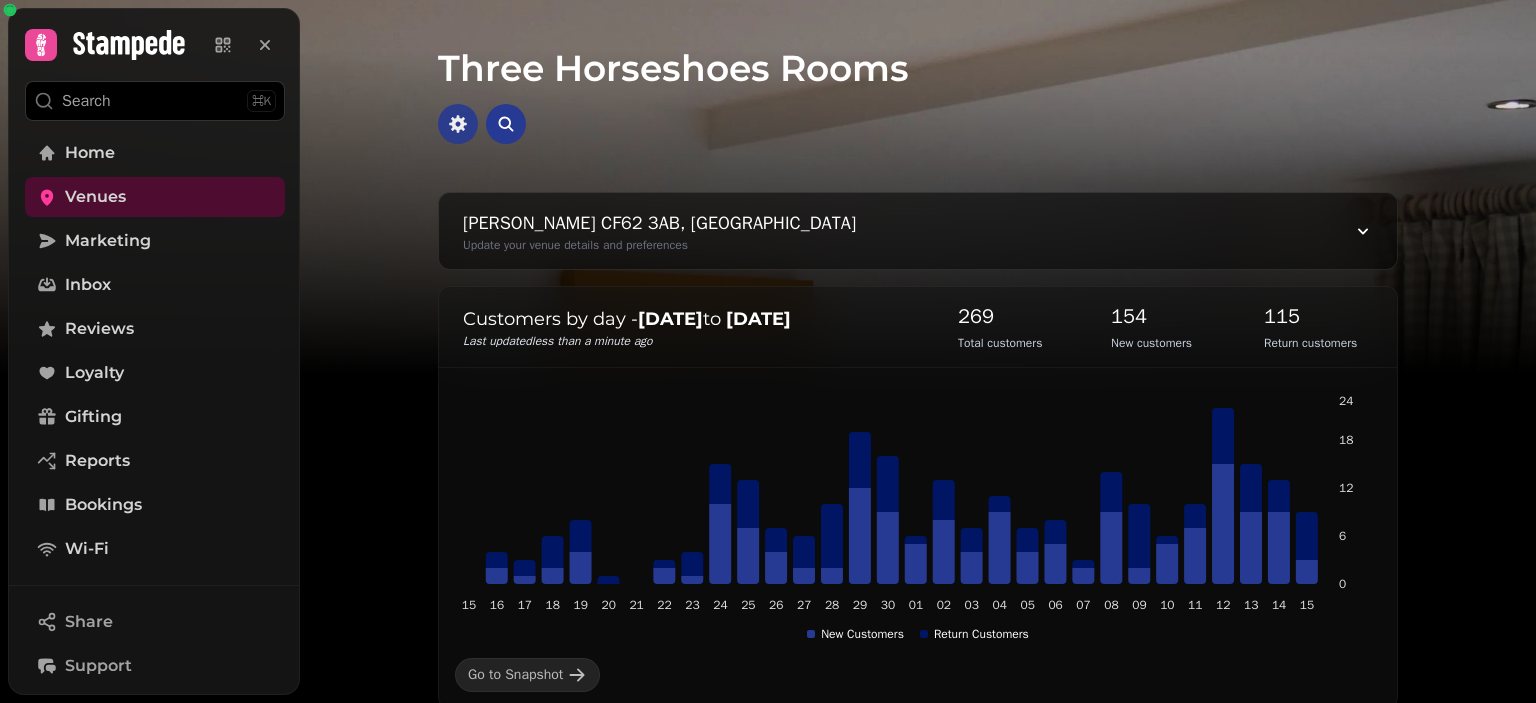 click 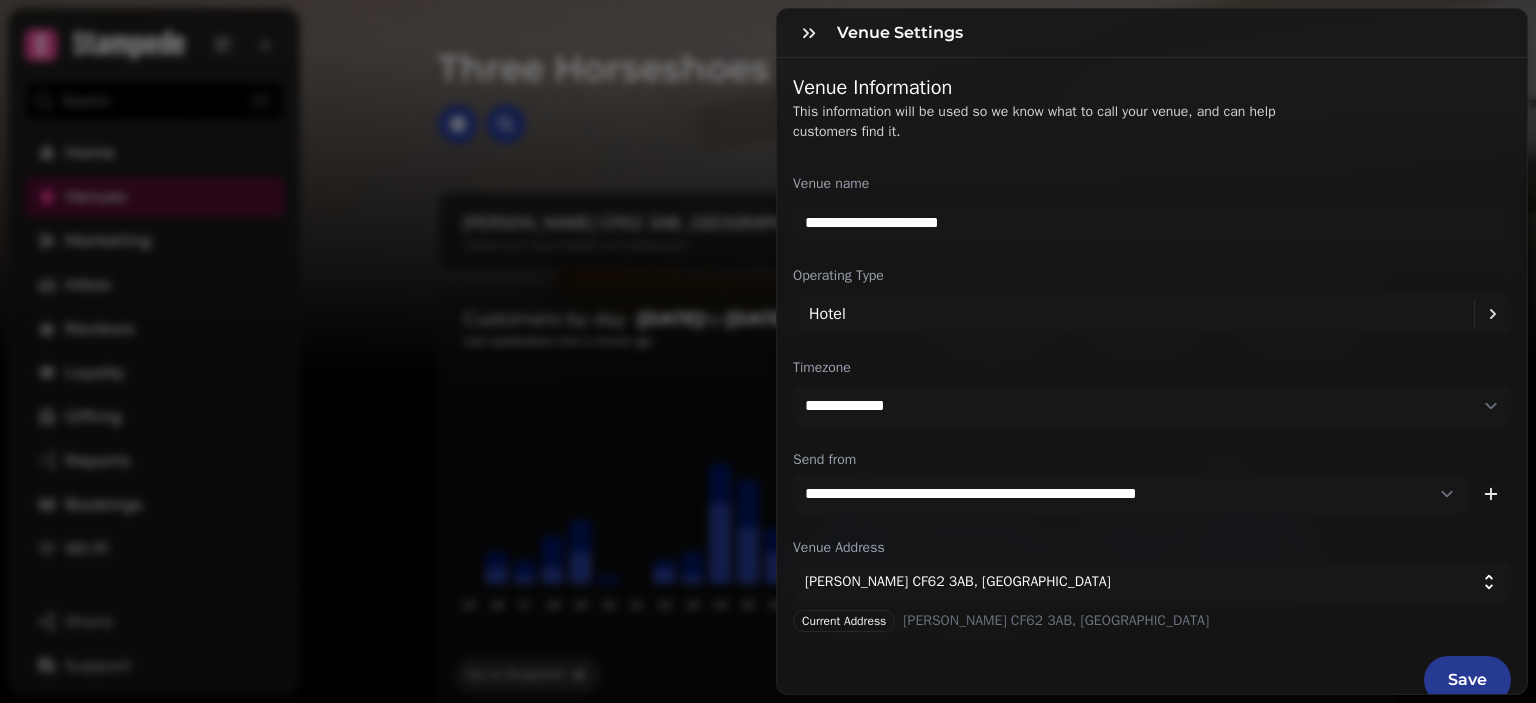 click on "**********" at bounding box center (768, 367) 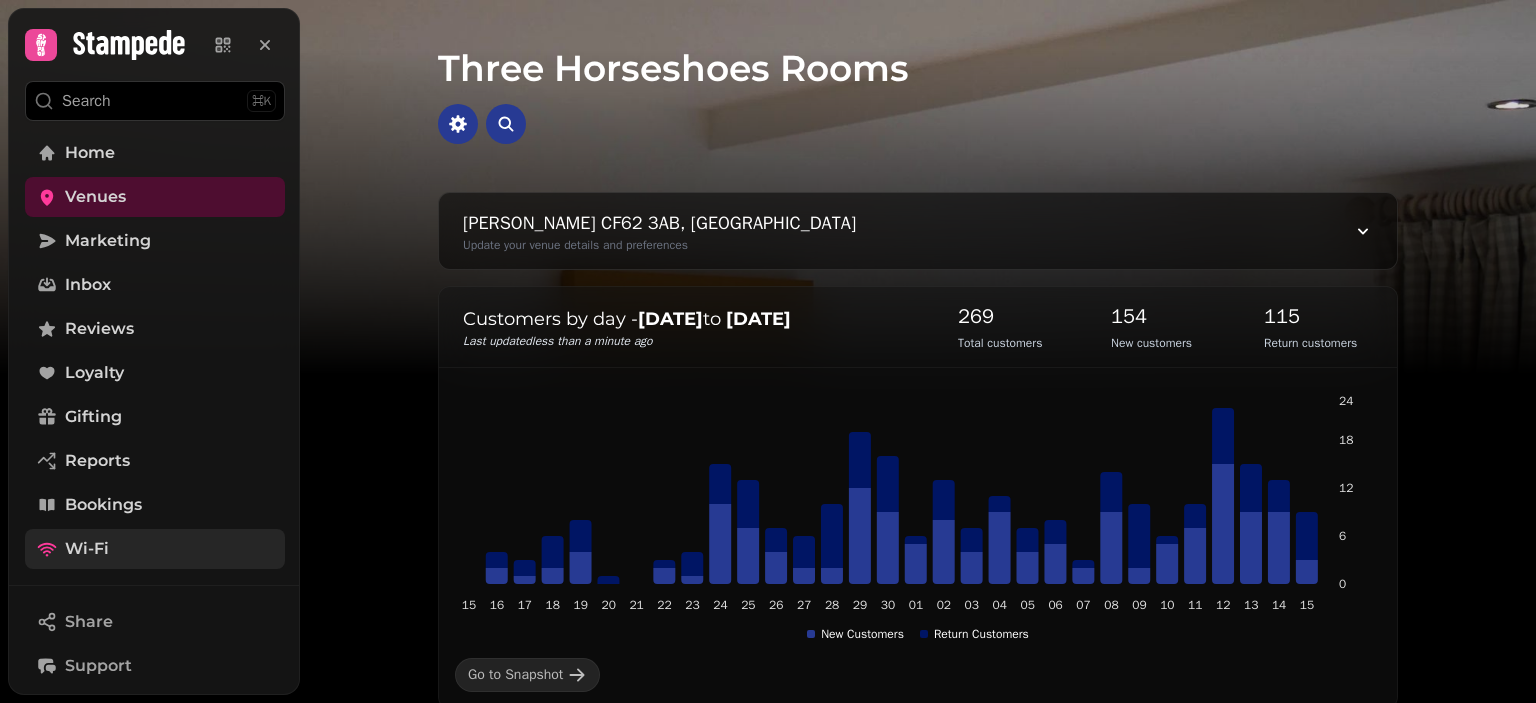 click on "Wi-Fi" at bounding box center (87, 549) 